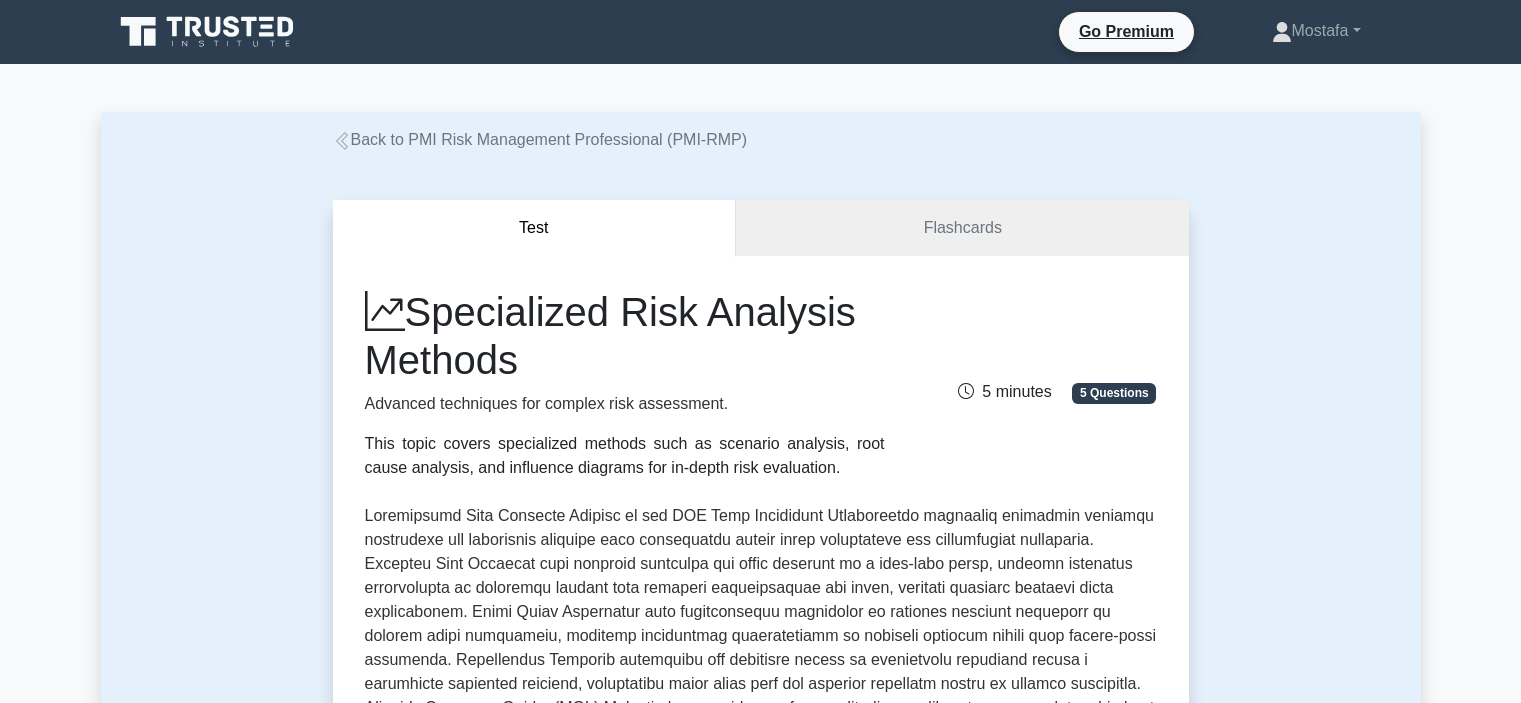 scroll, scrollTop: 0, scrollLeft: 0, axis: both 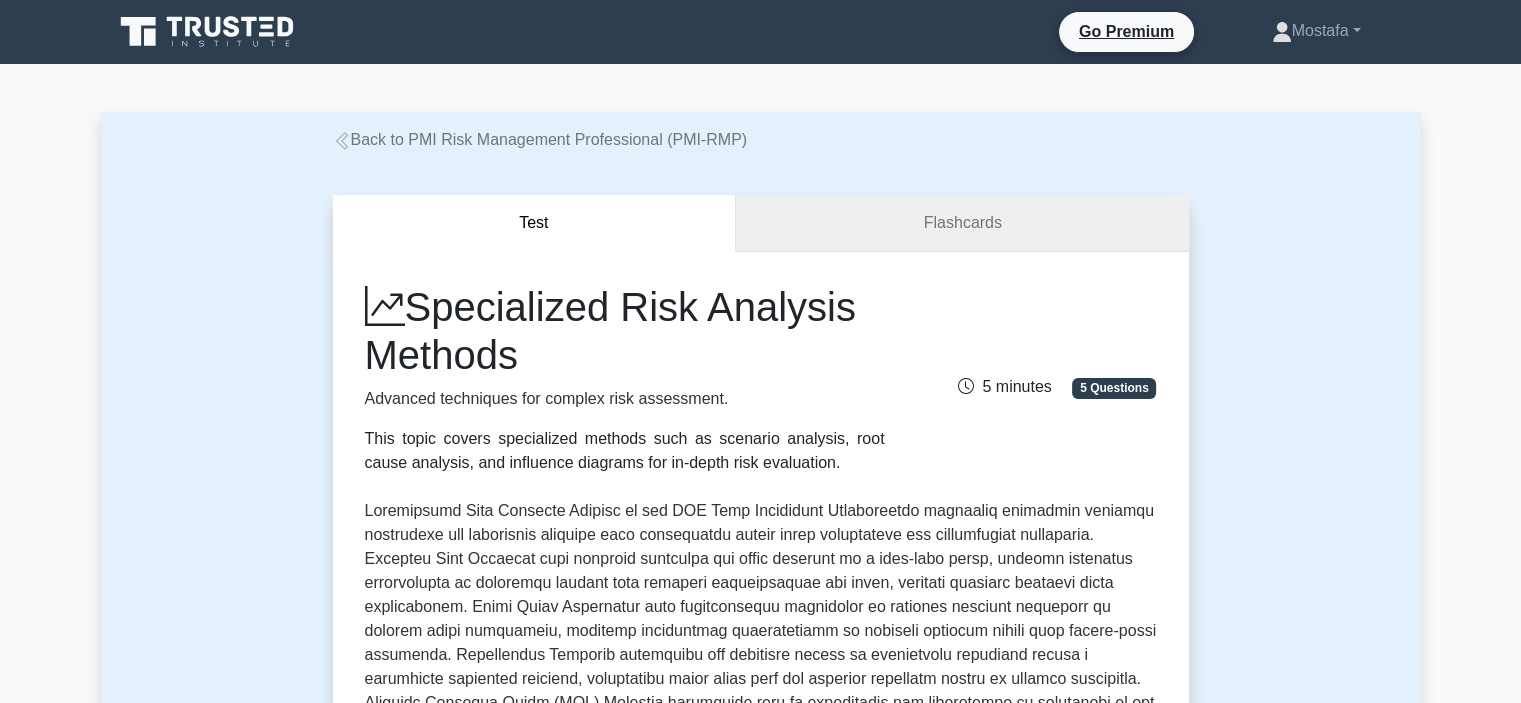 click on "Flashcards" at bounding box center (962, 223) 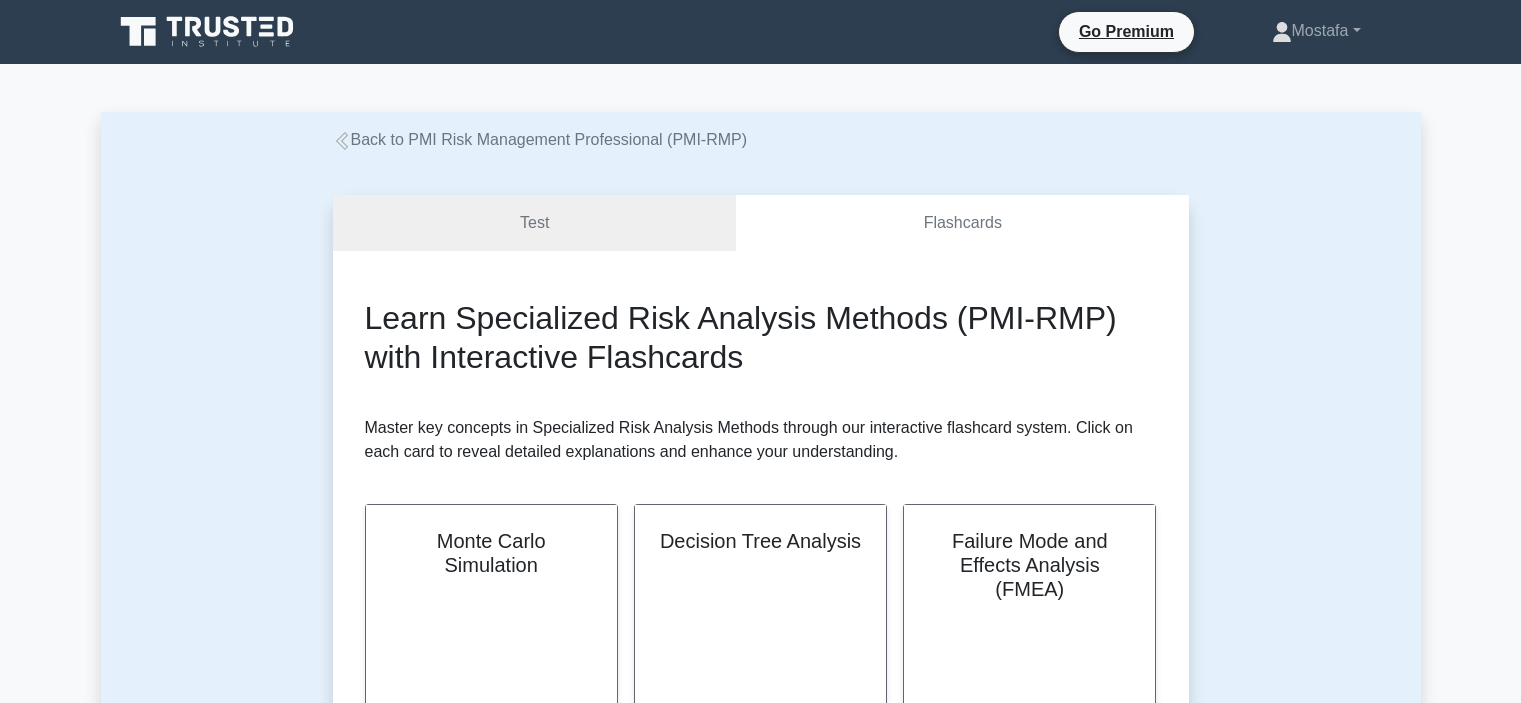 scroll, scrollTop: 0, scrollLeft: 0, axis: both 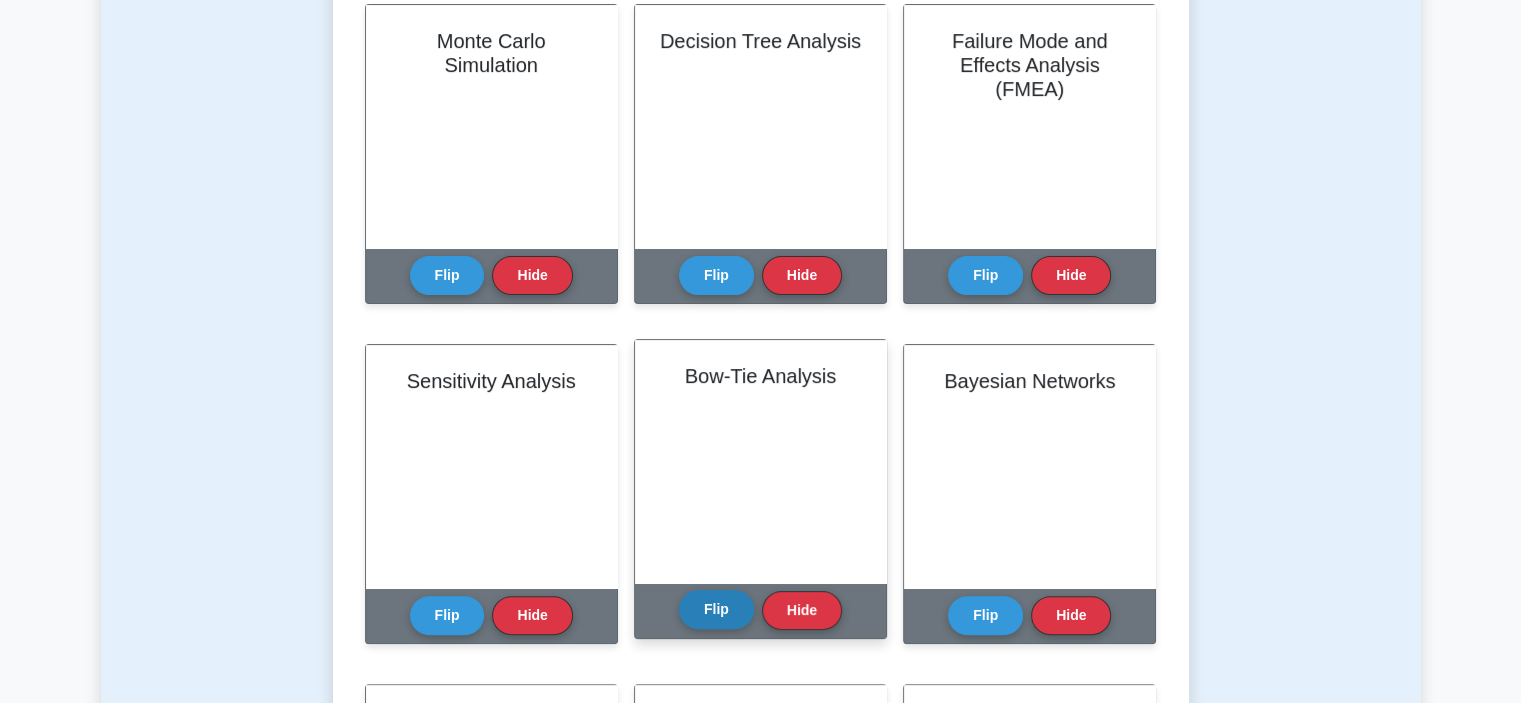 click on "Flip" at bounding box center (716, 609) 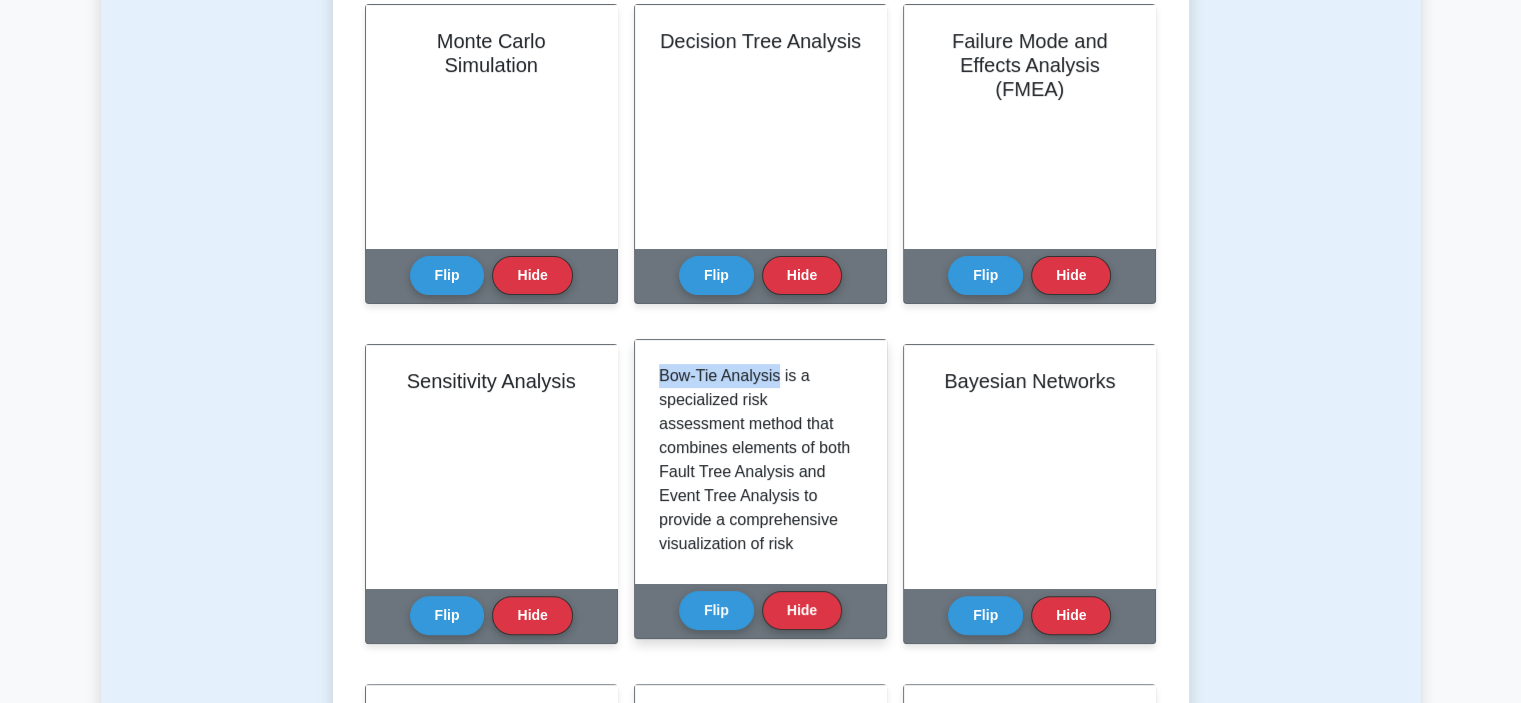 drag, startPoint x: 778, startPoint y: 378, endPoint x: 656, endPoint y: 375, distance: 122.03688 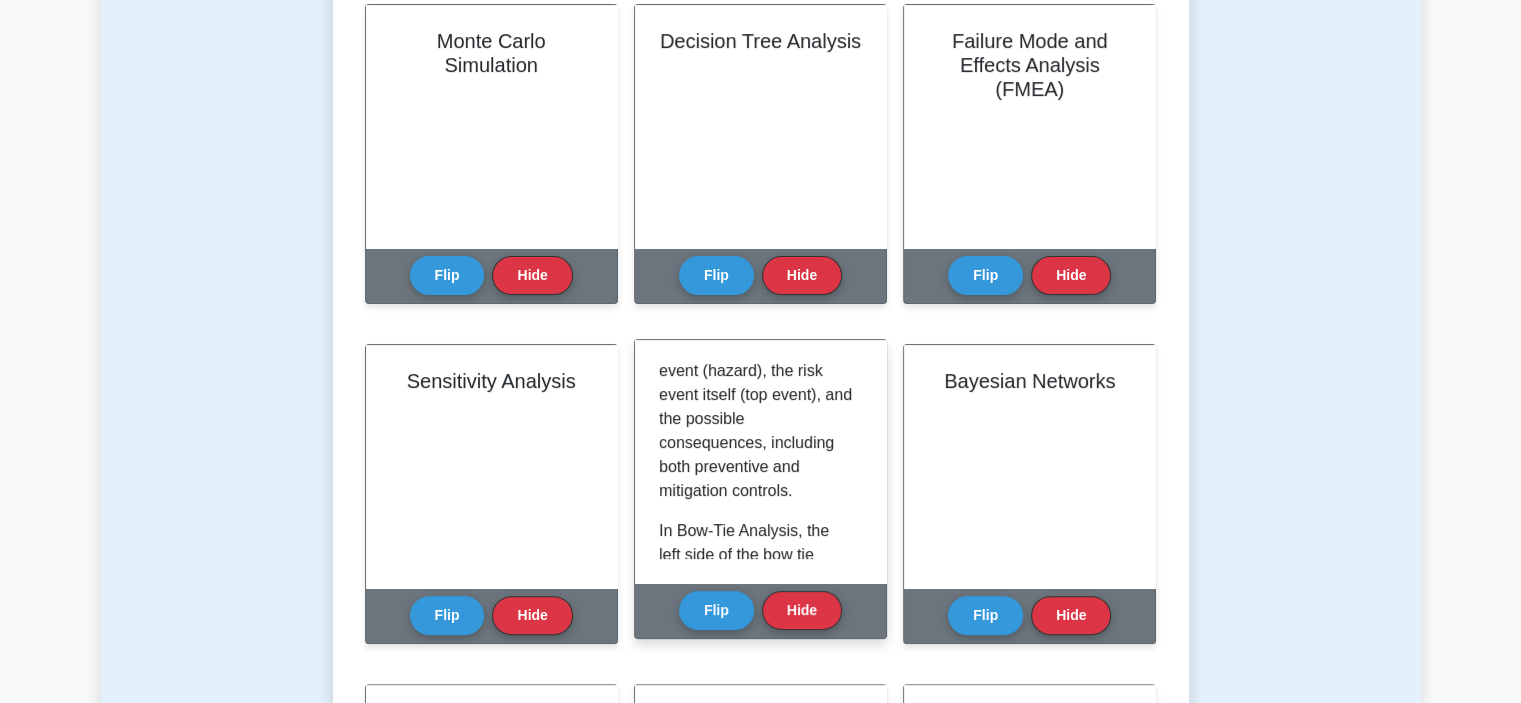 scroll, scrollTop: 400, scrollLeft: 0, axis: vertical 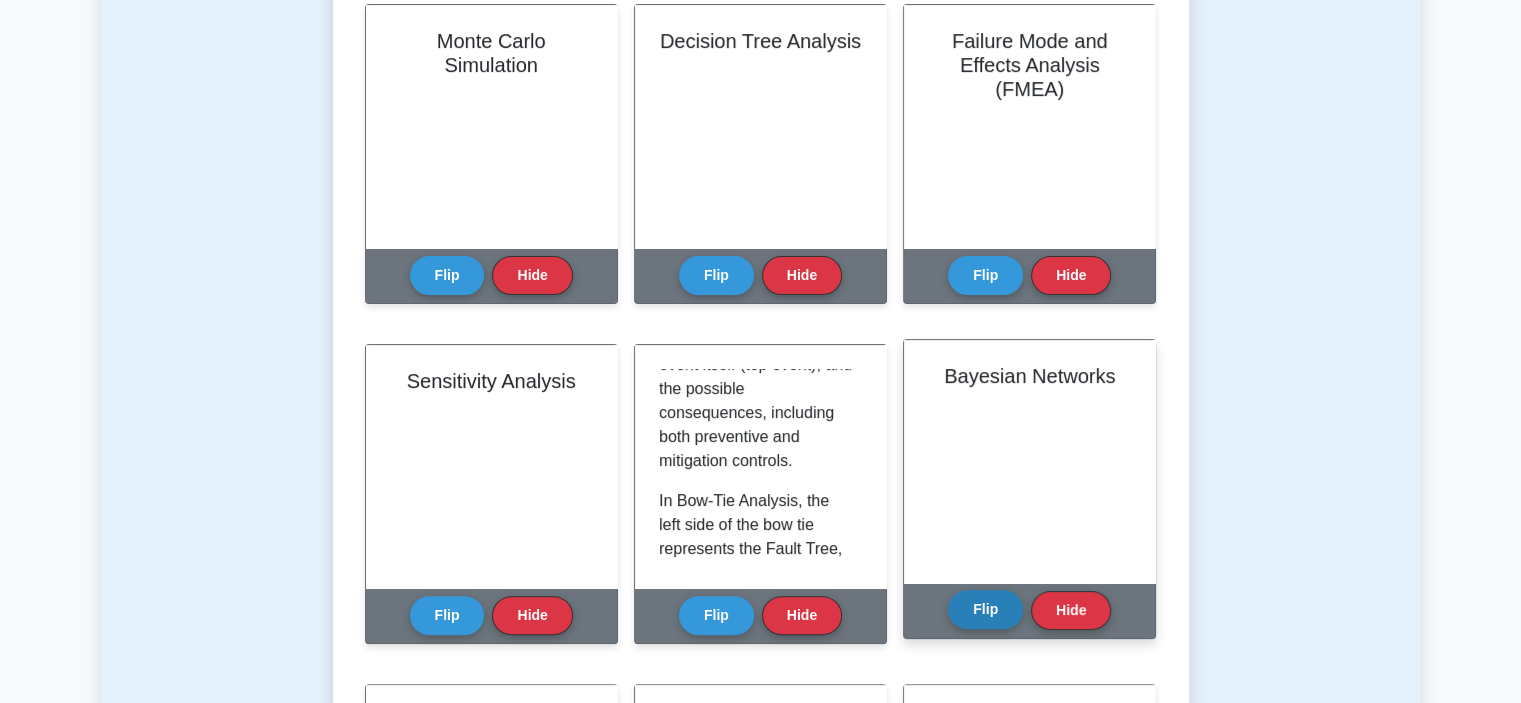 click on "Flip" at bounding box center [985, 609] 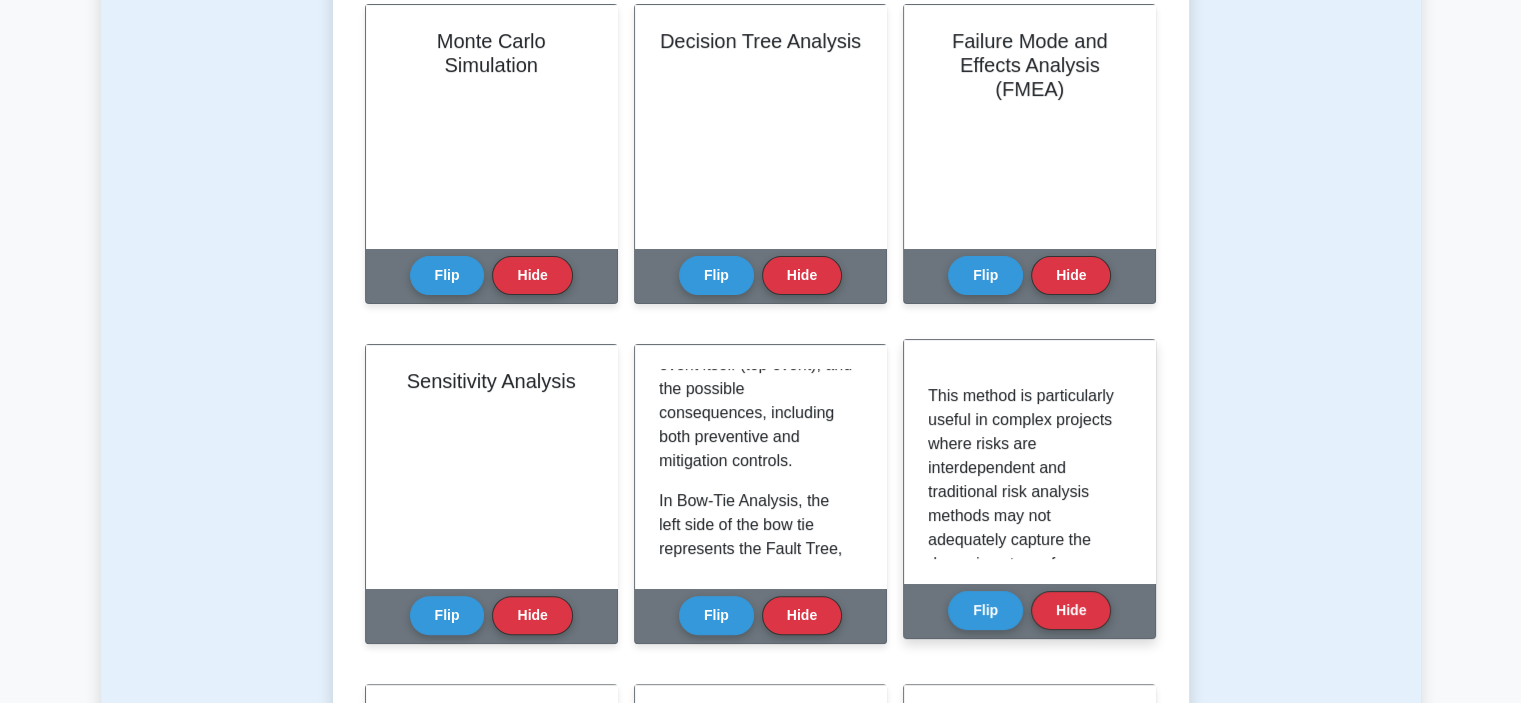scroll, scrollTop: 600, scrollLeft: 0, axis: vertical 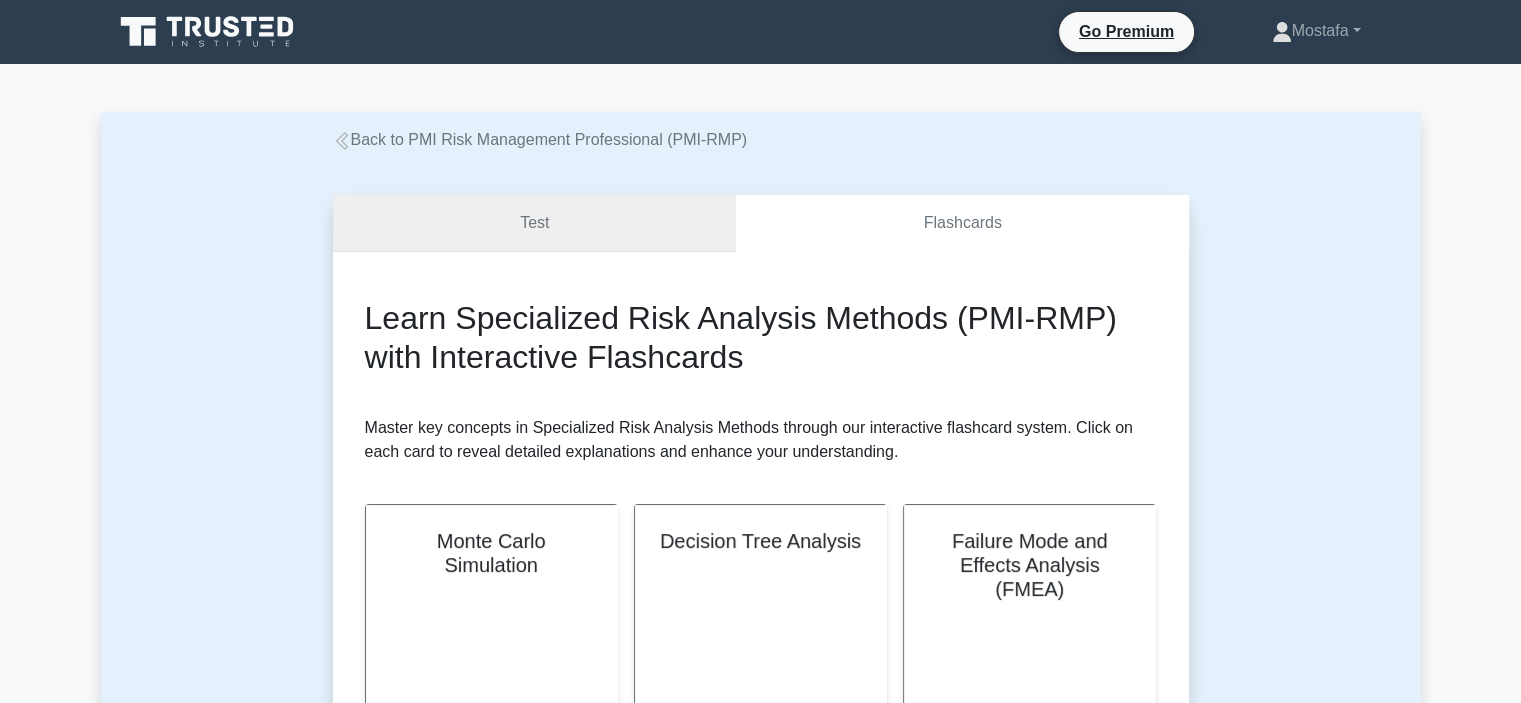 drag, startPoint x: 687, startPoint y: 213, endPoint x: 696, endPoint y: 237, distance: 25.632011 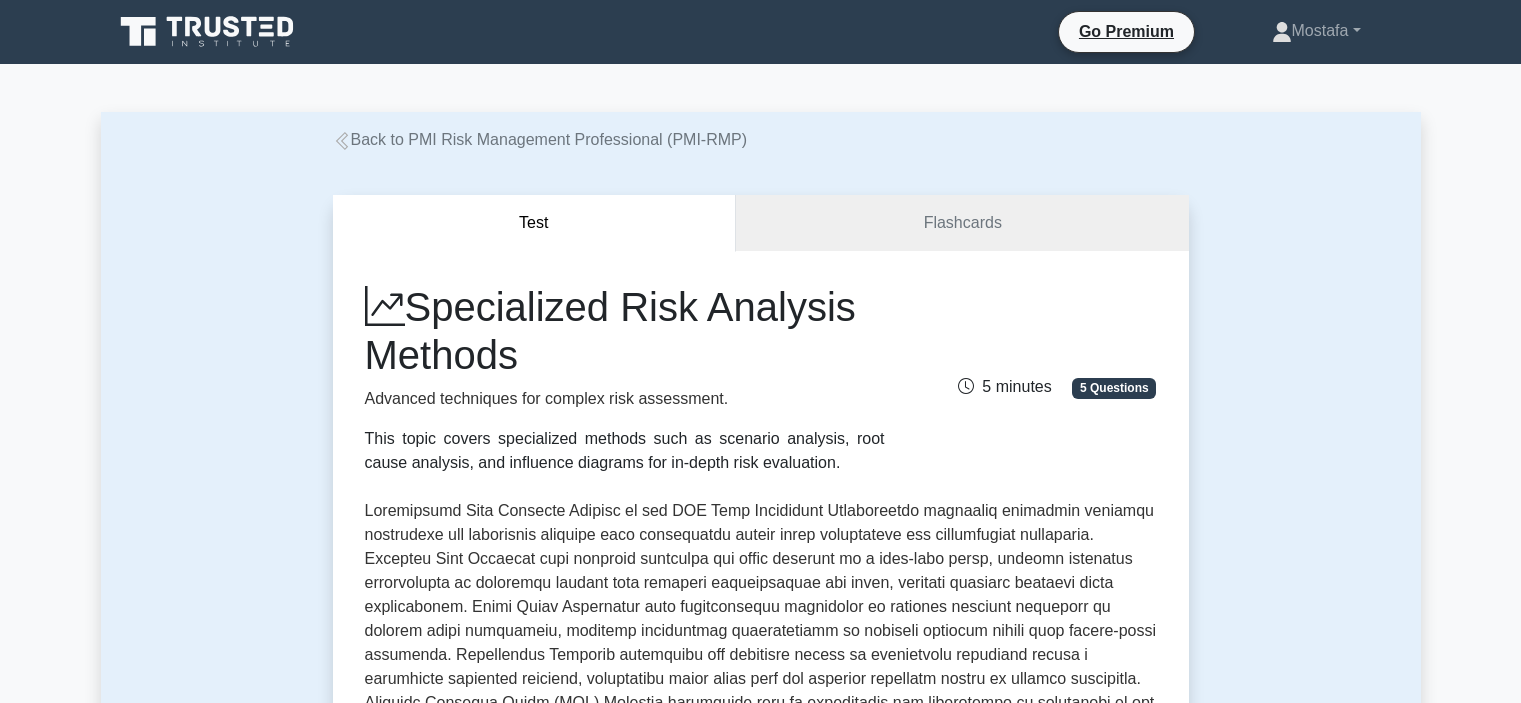 scroll, scrollTop: 0, scrollLeft: 0, axis: both 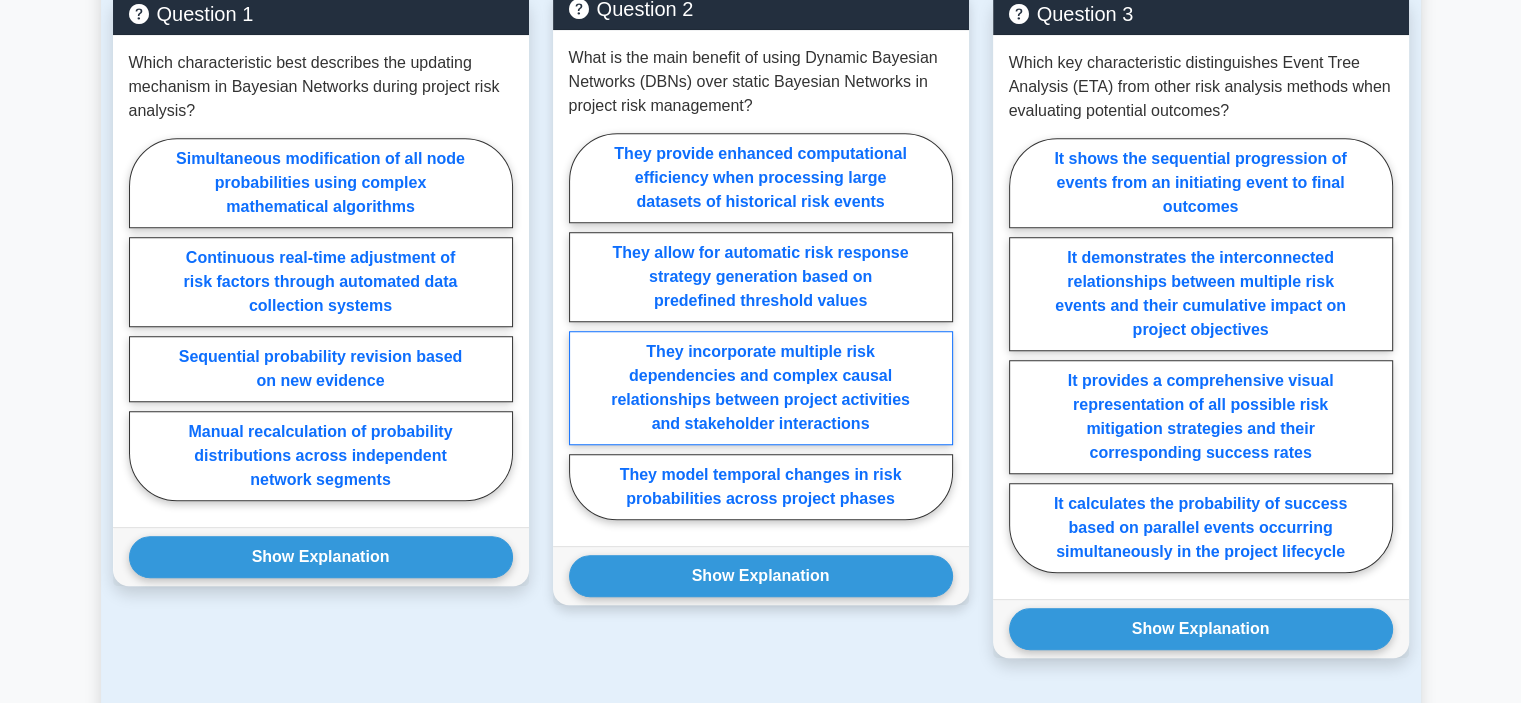 click on "They incorporate multiple risk dependencies and complex causal relationships between project activities and stakeholder interactions" at bounding box center [761, 388] 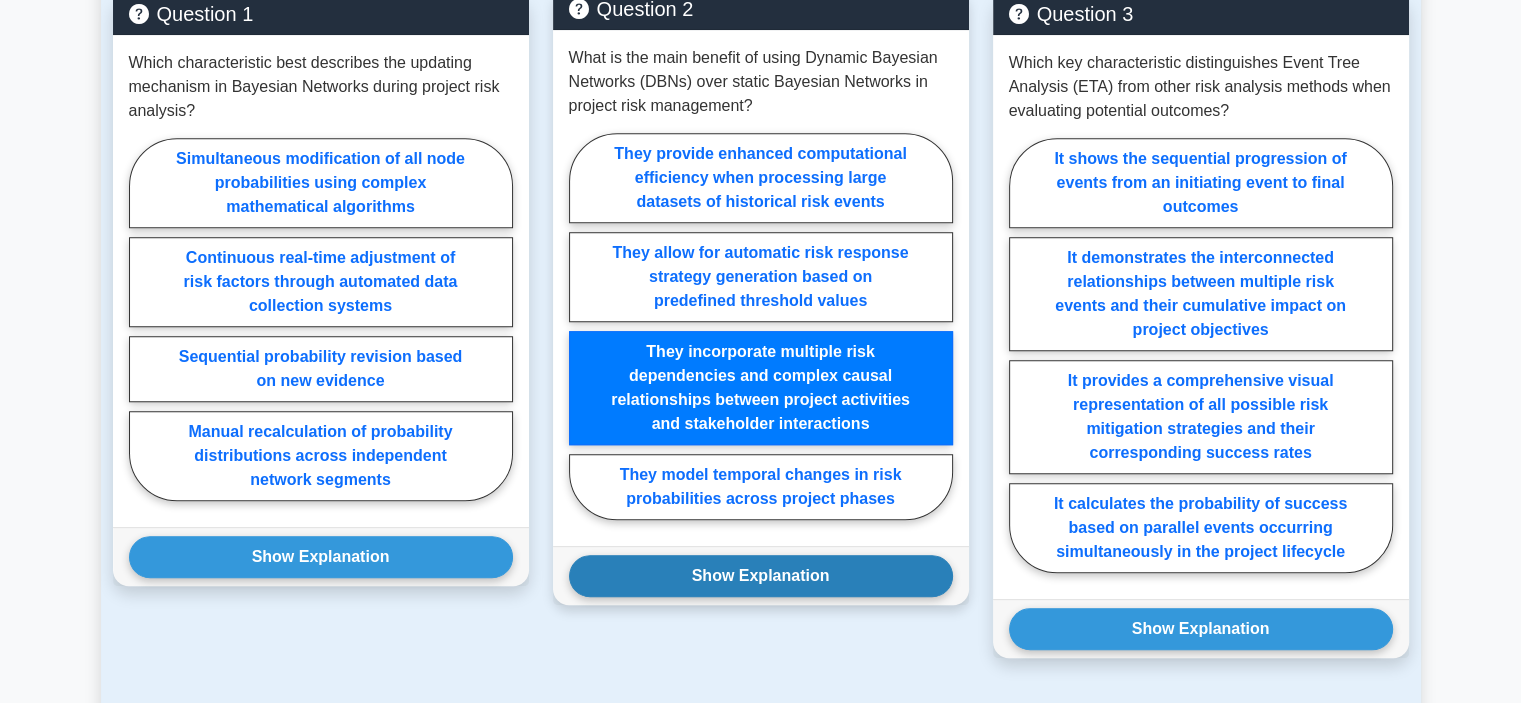 click on "Show Explanation" at bounding box center [761, 576] 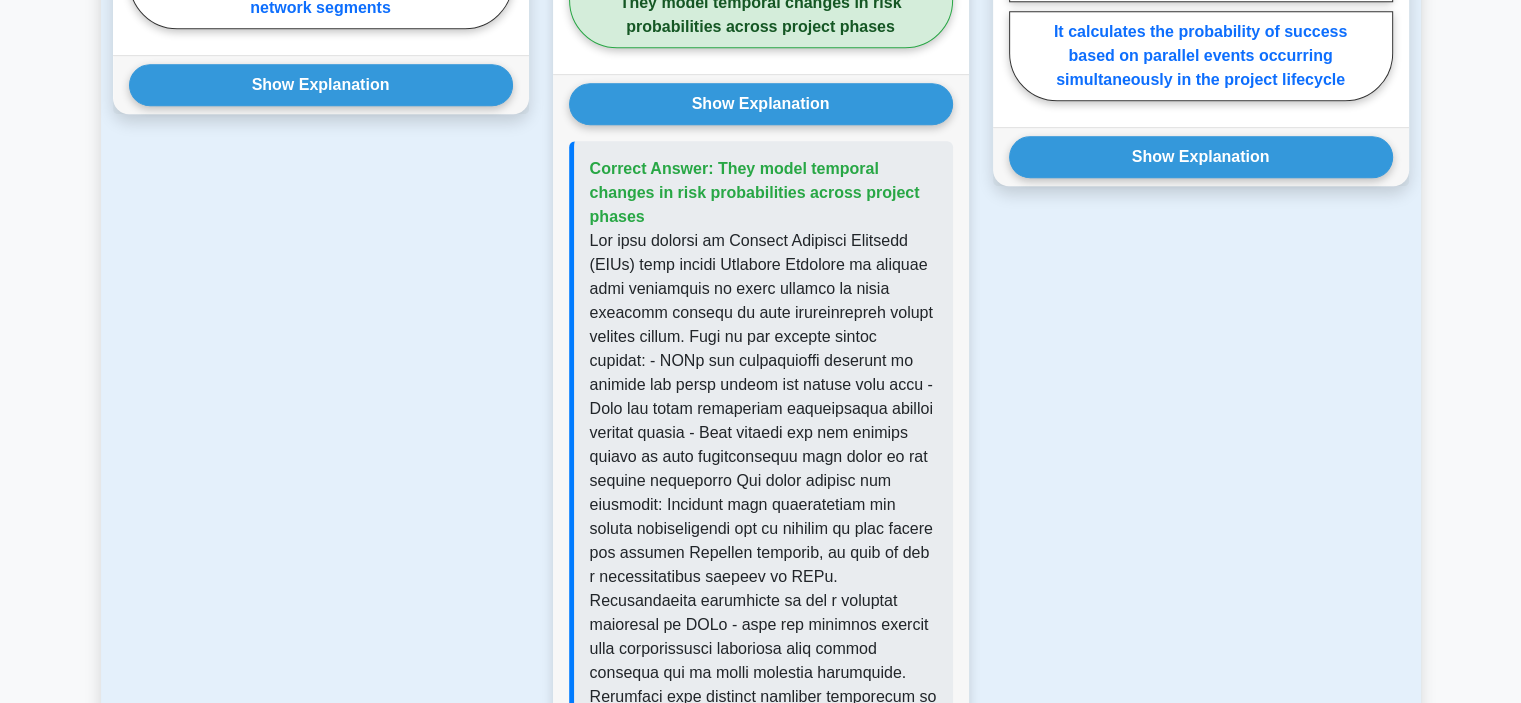 scroll, scrollTop: 2100, scrollLeft: 0, axis: vertical 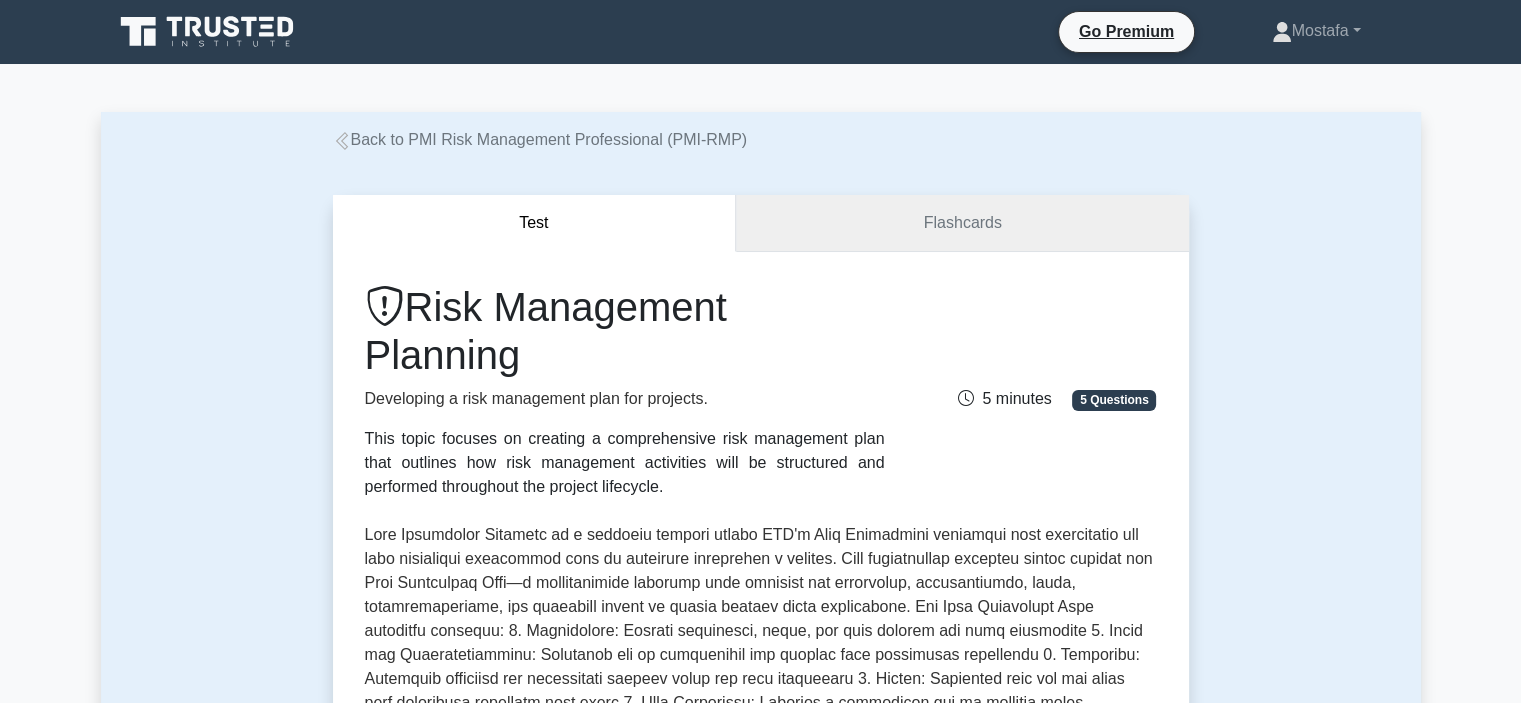 click on "Flashcards" at bounding box center (962, 223) 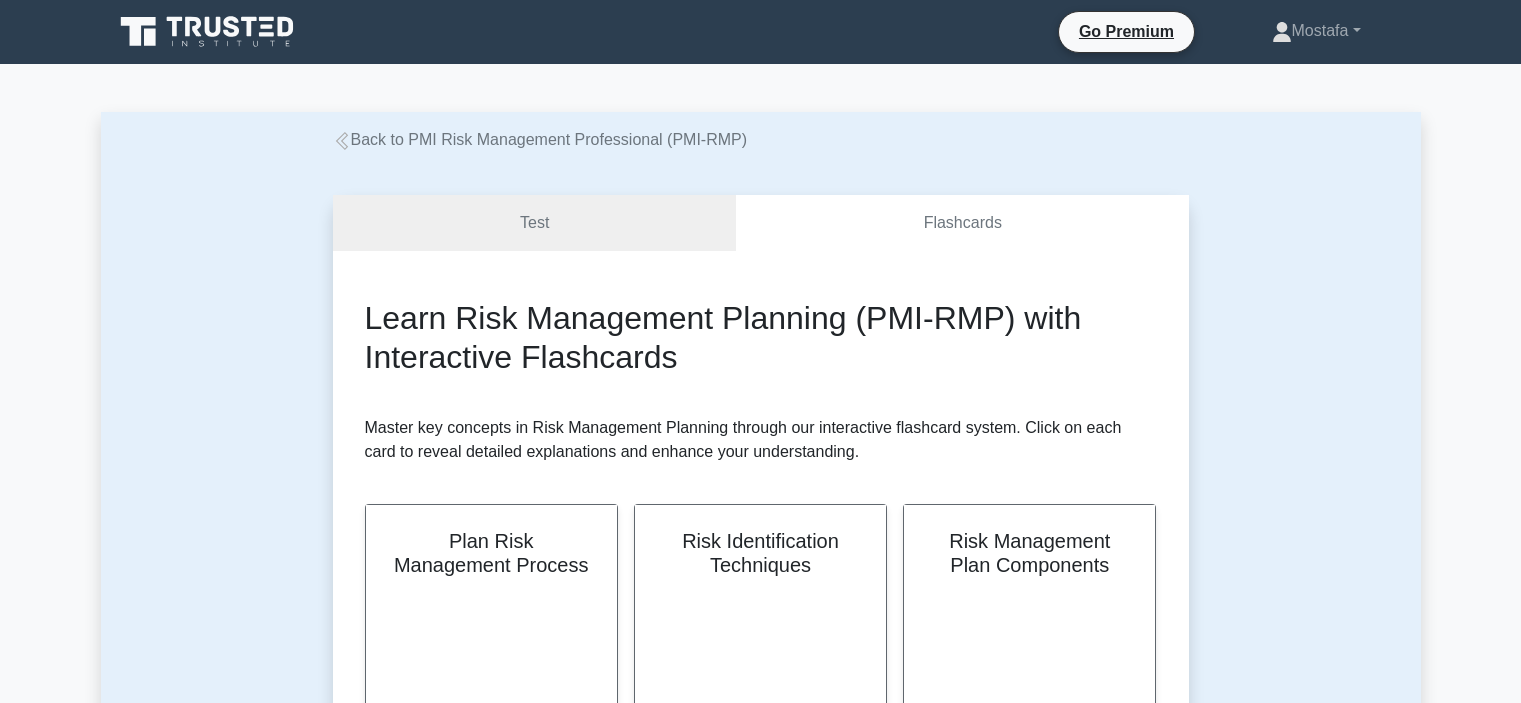 scroll, scrollTop: 0, scrollLeft: 0, axis: both 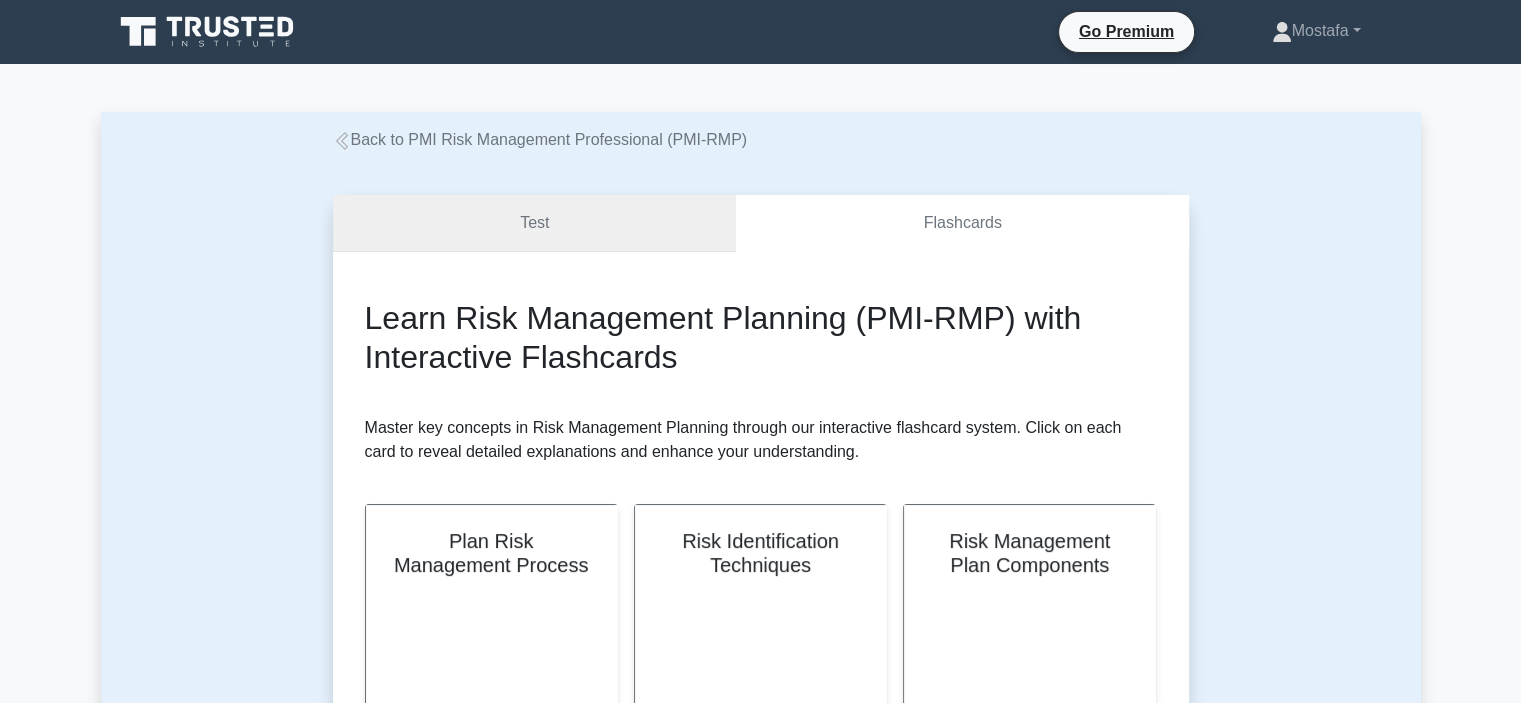 click on "Test" at bounding box center (535, 223) 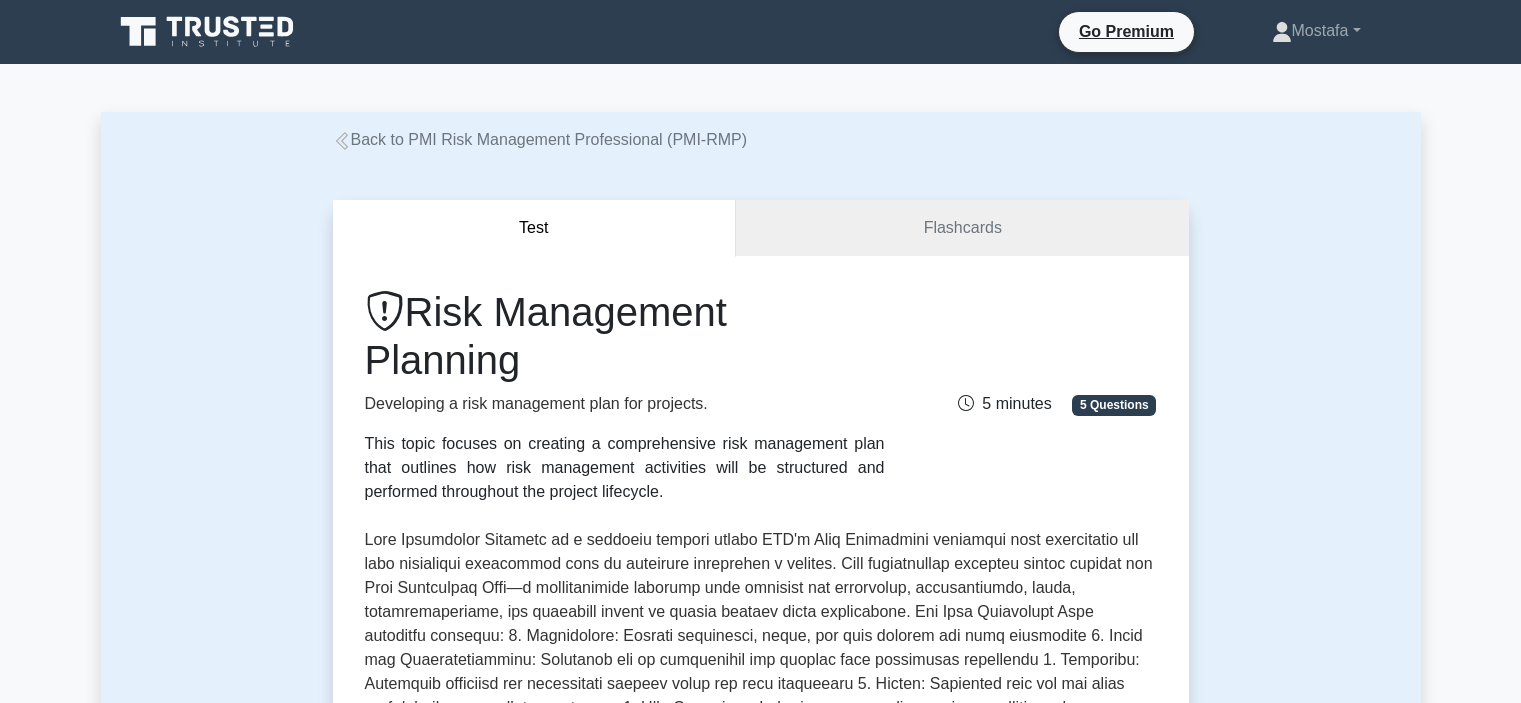 scroll, scrollTop: 0, scrollLeft: 0, axis: both 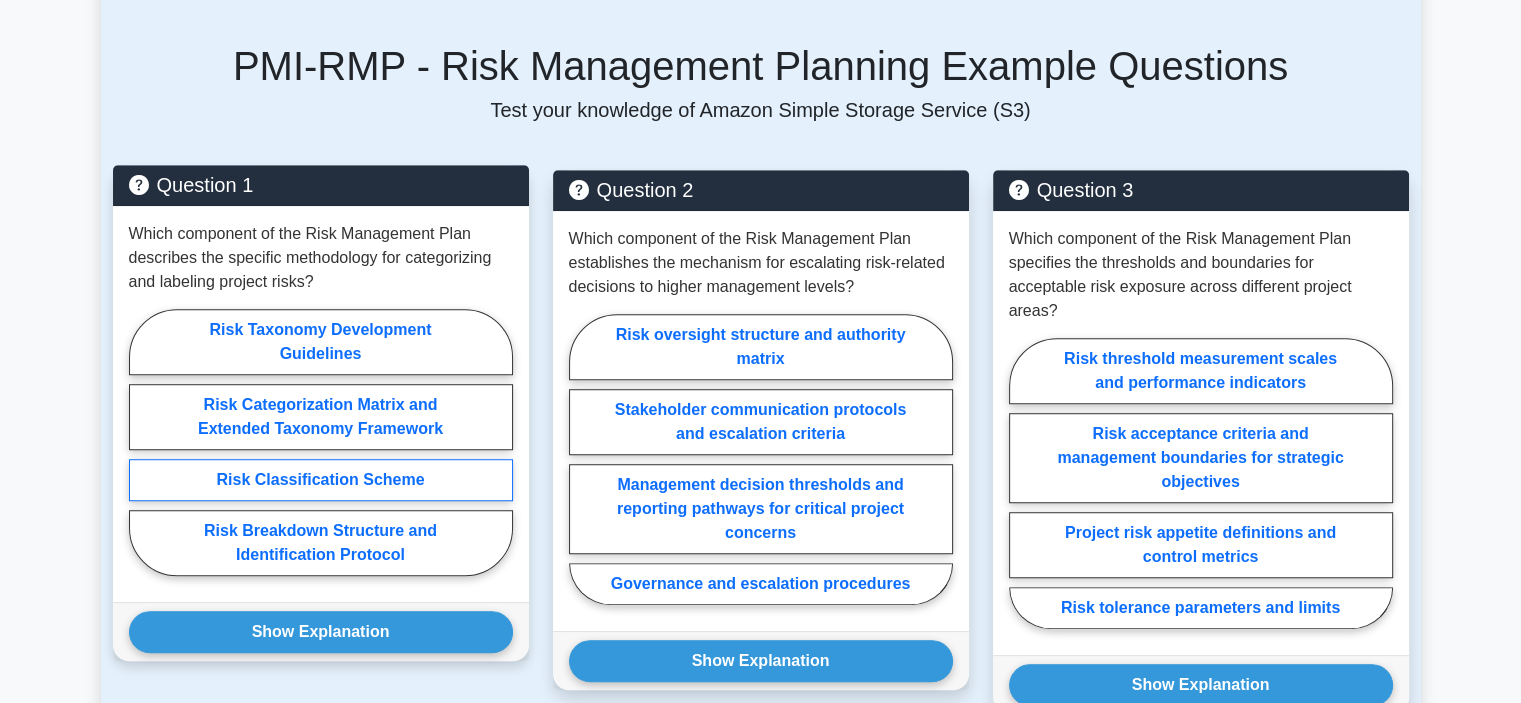 click on "Risk Classification Scheme" at bounding box center [321, 480] 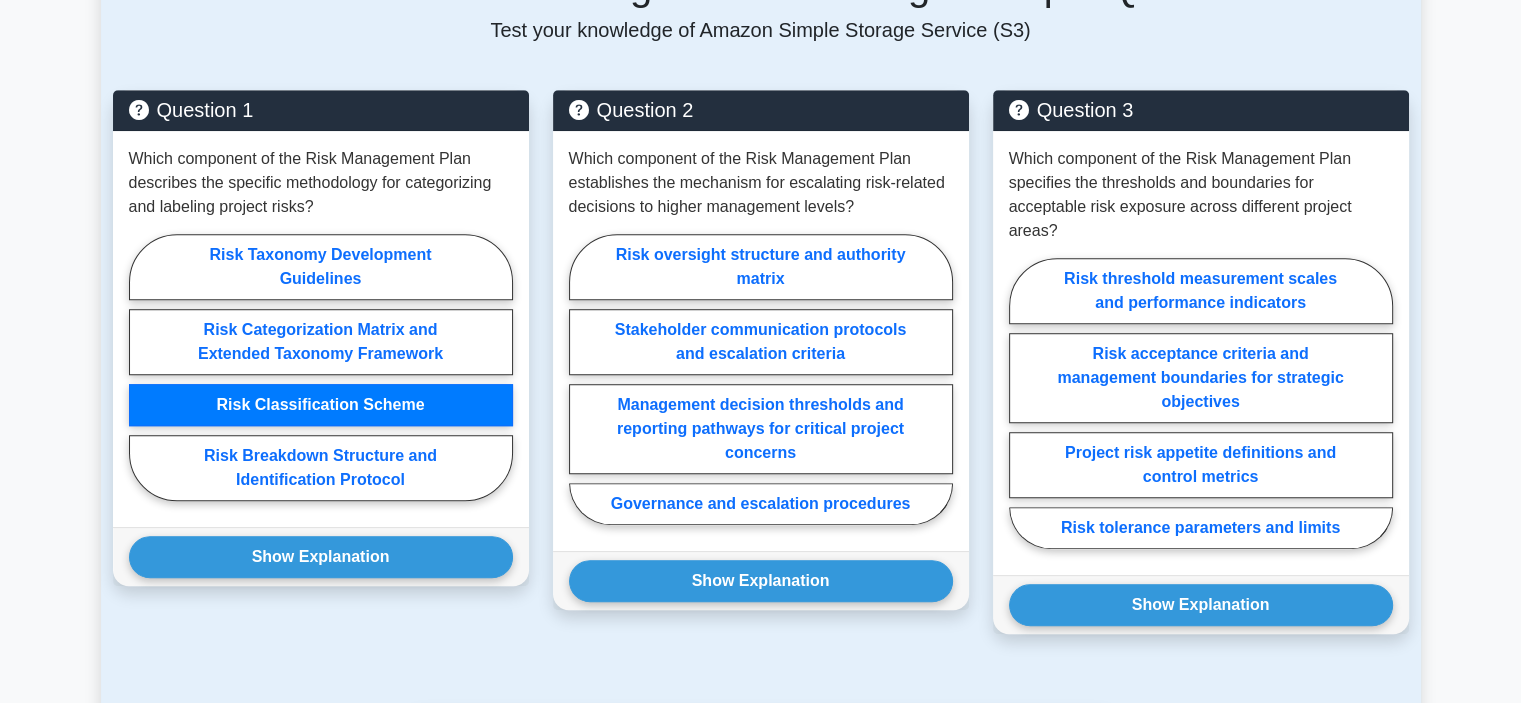 scroll, scrollTop: 1500, scrollLeft: 0, axis: vertical 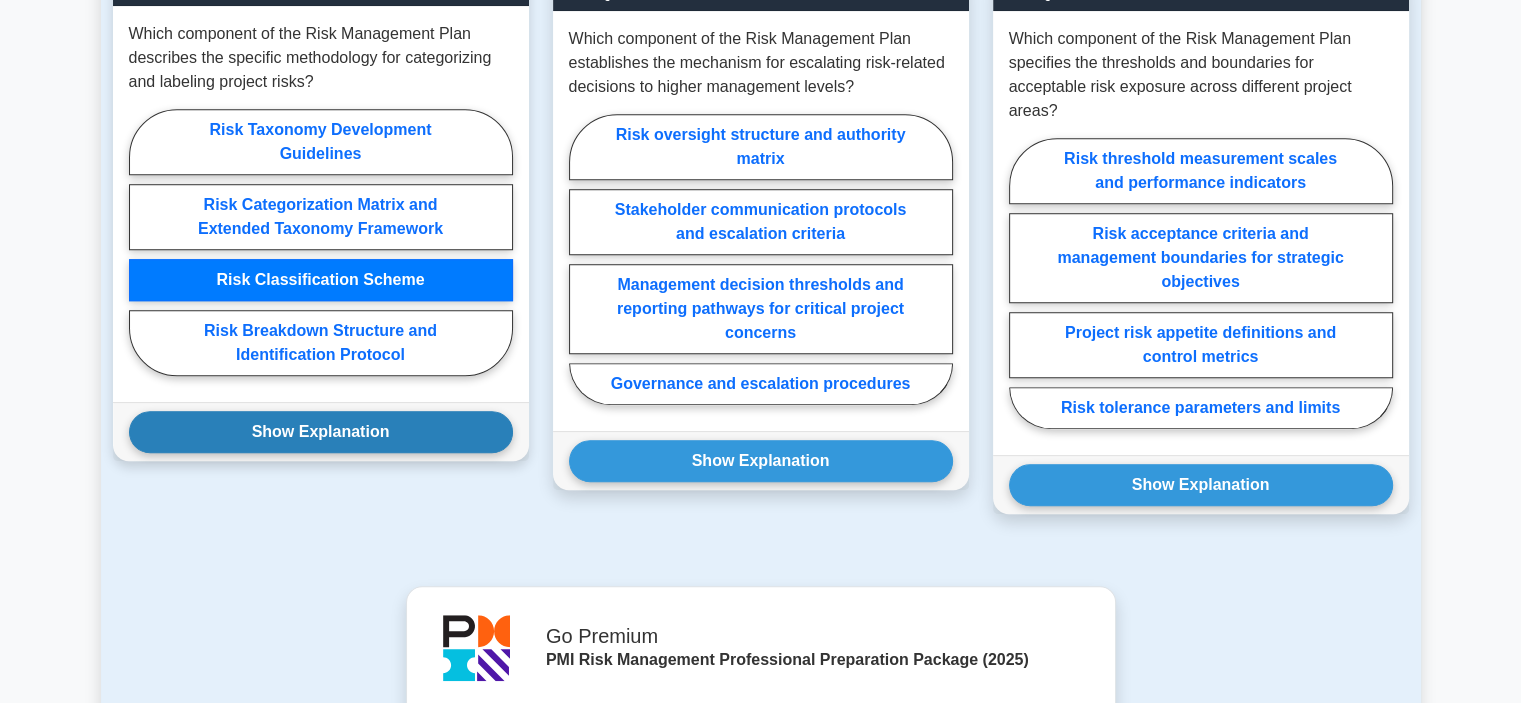 click on "Show Explanation" at bounding box center (321, 432) 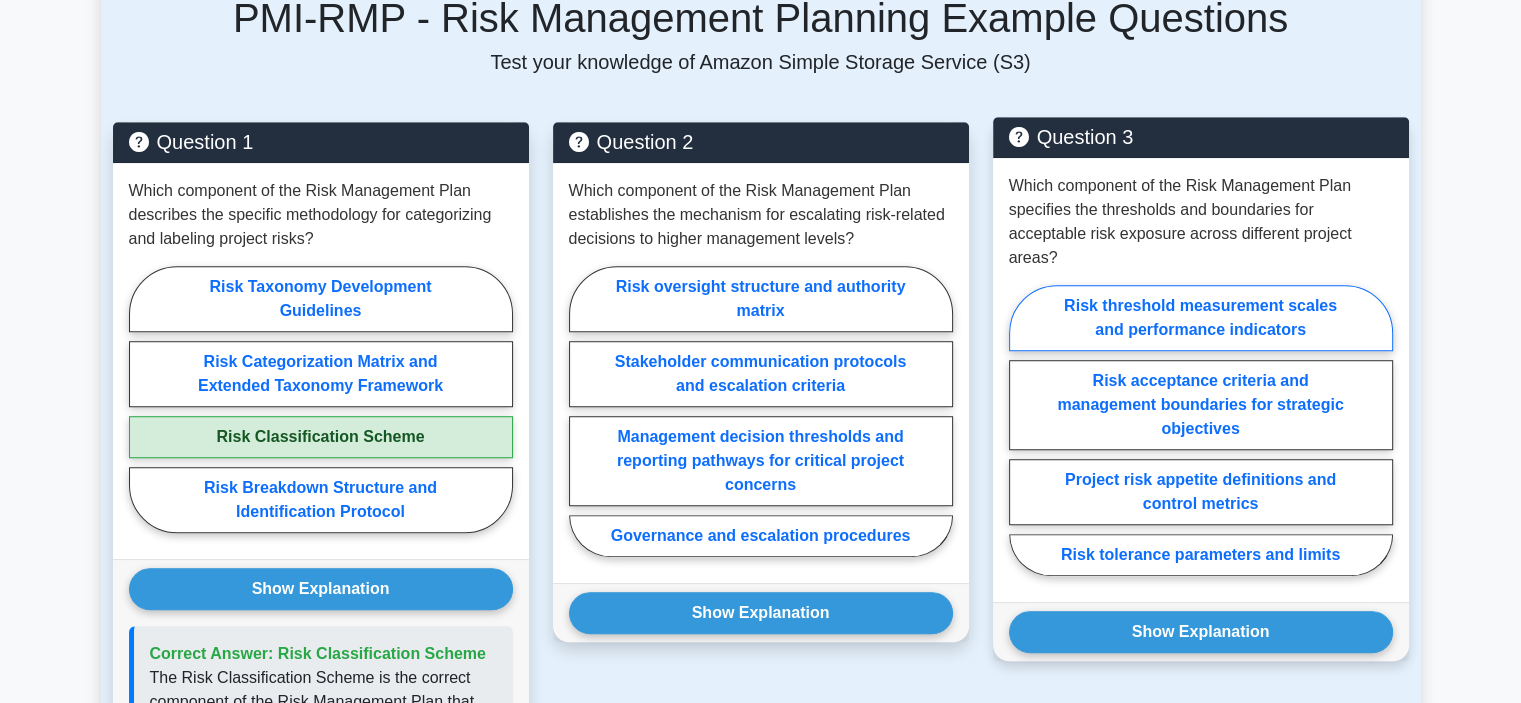 scroll, scrollTop: 1400, scrollLeft: 0, axis: vertical 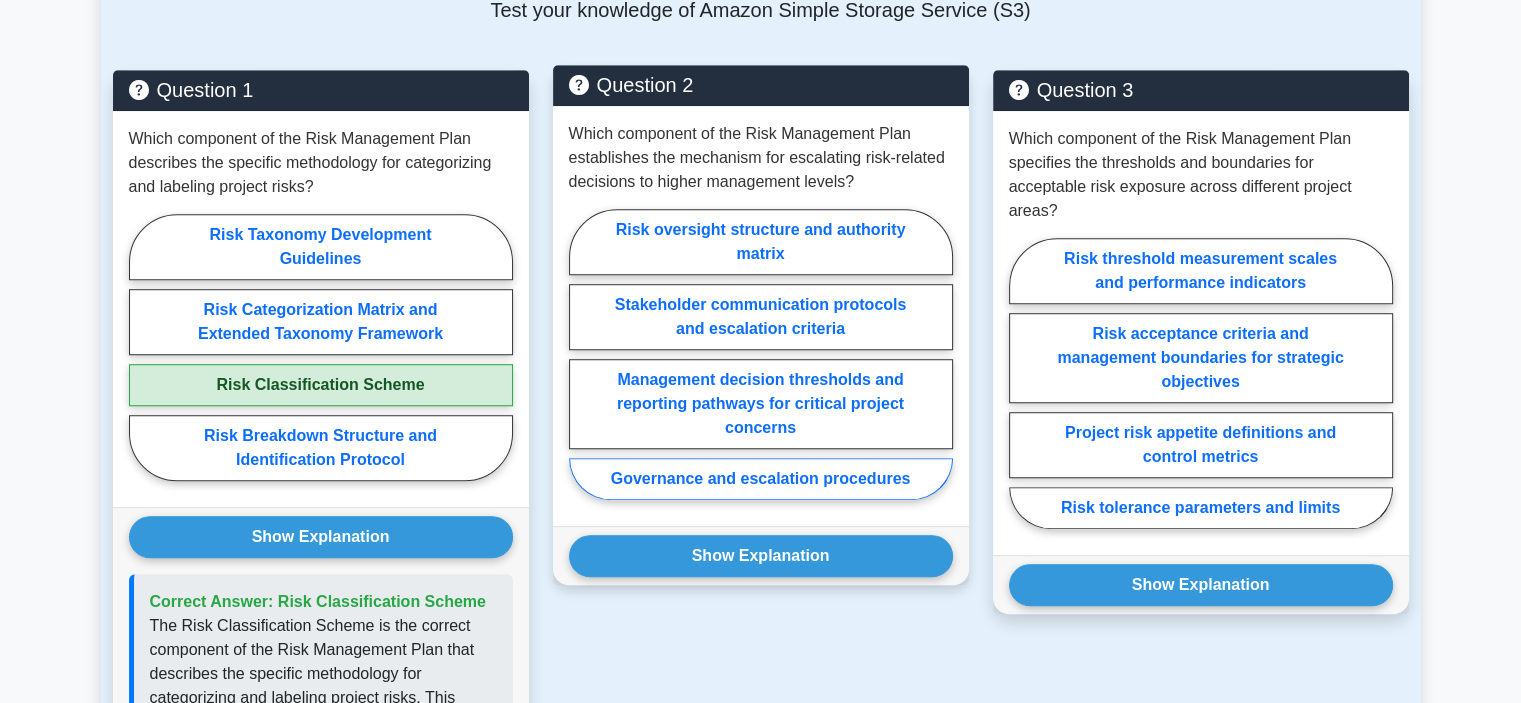 click on "Governance and escalation procedures" at bounding box center [761, 479] 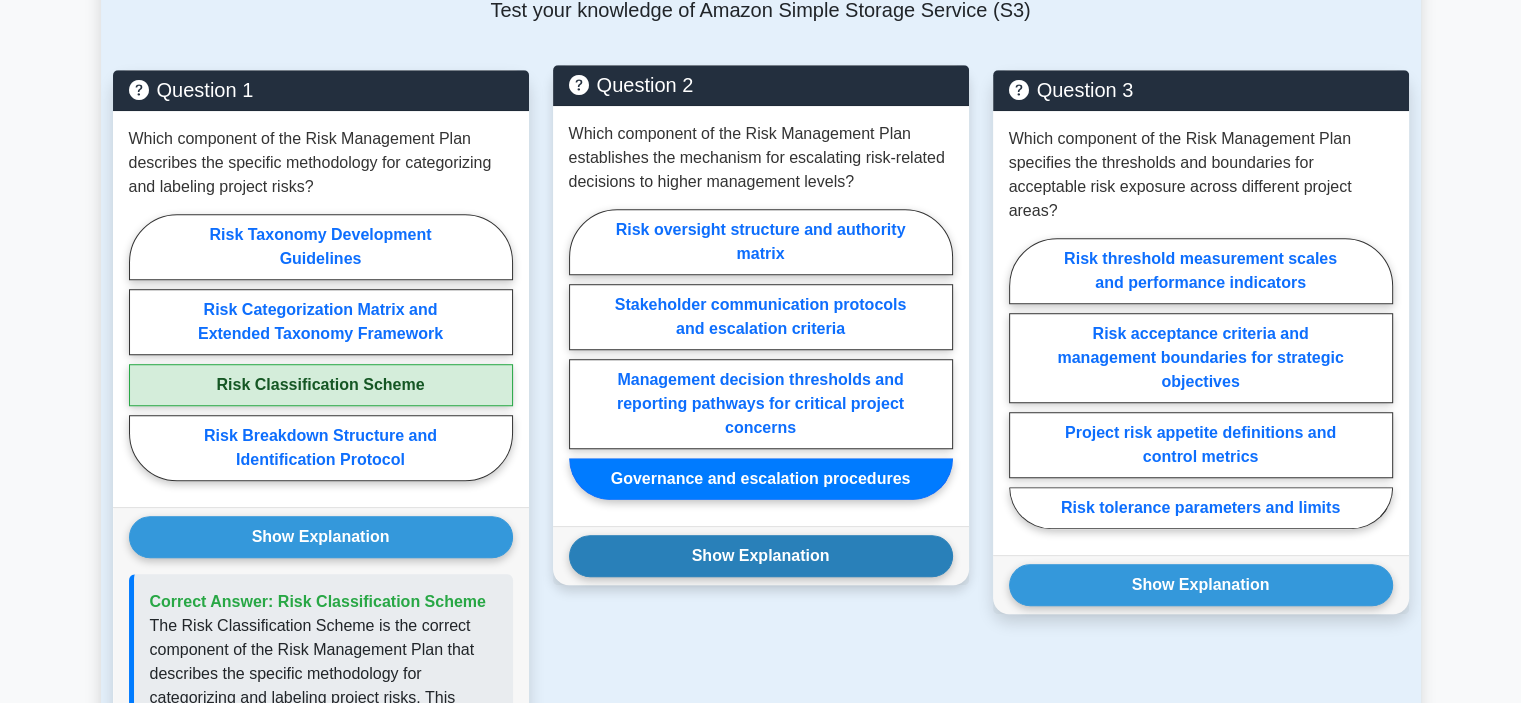 click on "Show Explanation" at bounding box center [761, 556] 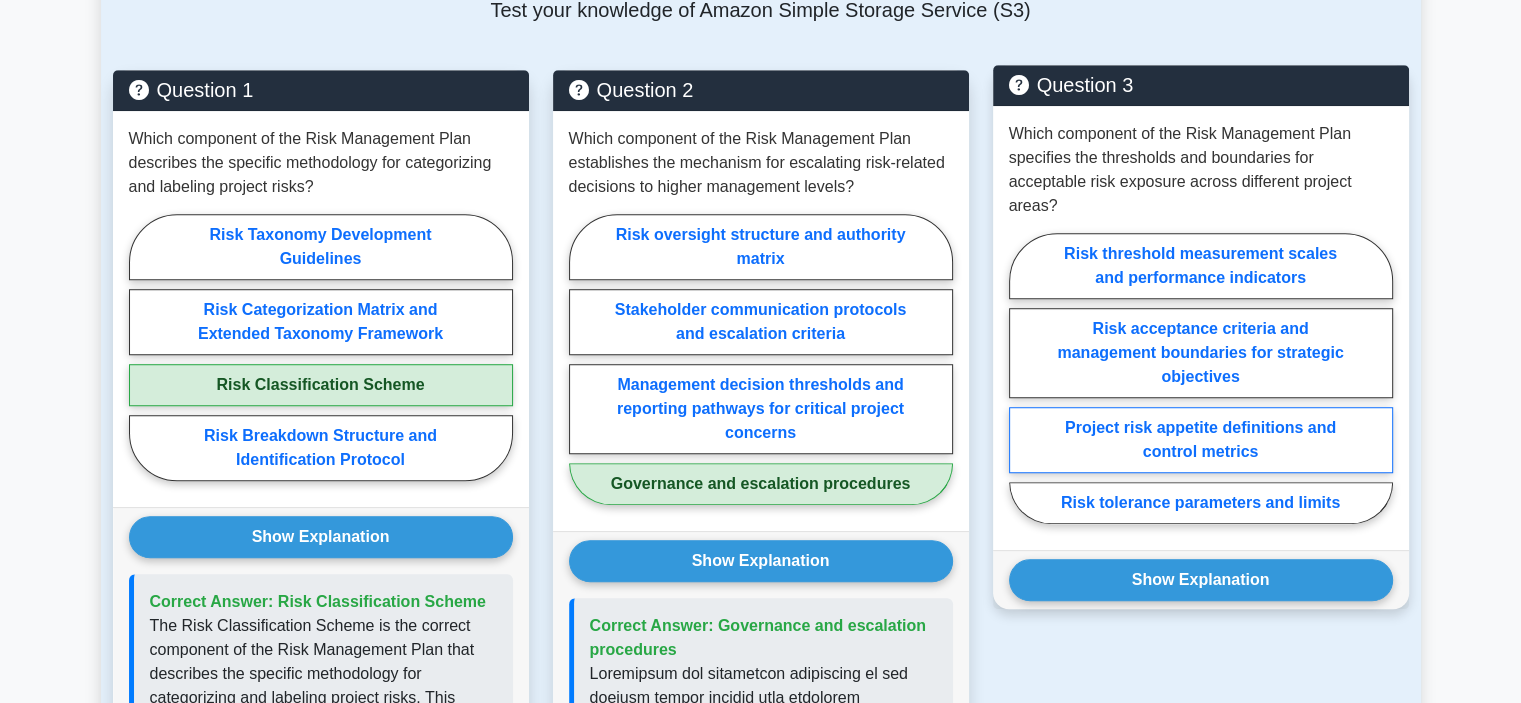 click on "Project risk appetite definitions and control metrics" at bounding box center (1201, 440) 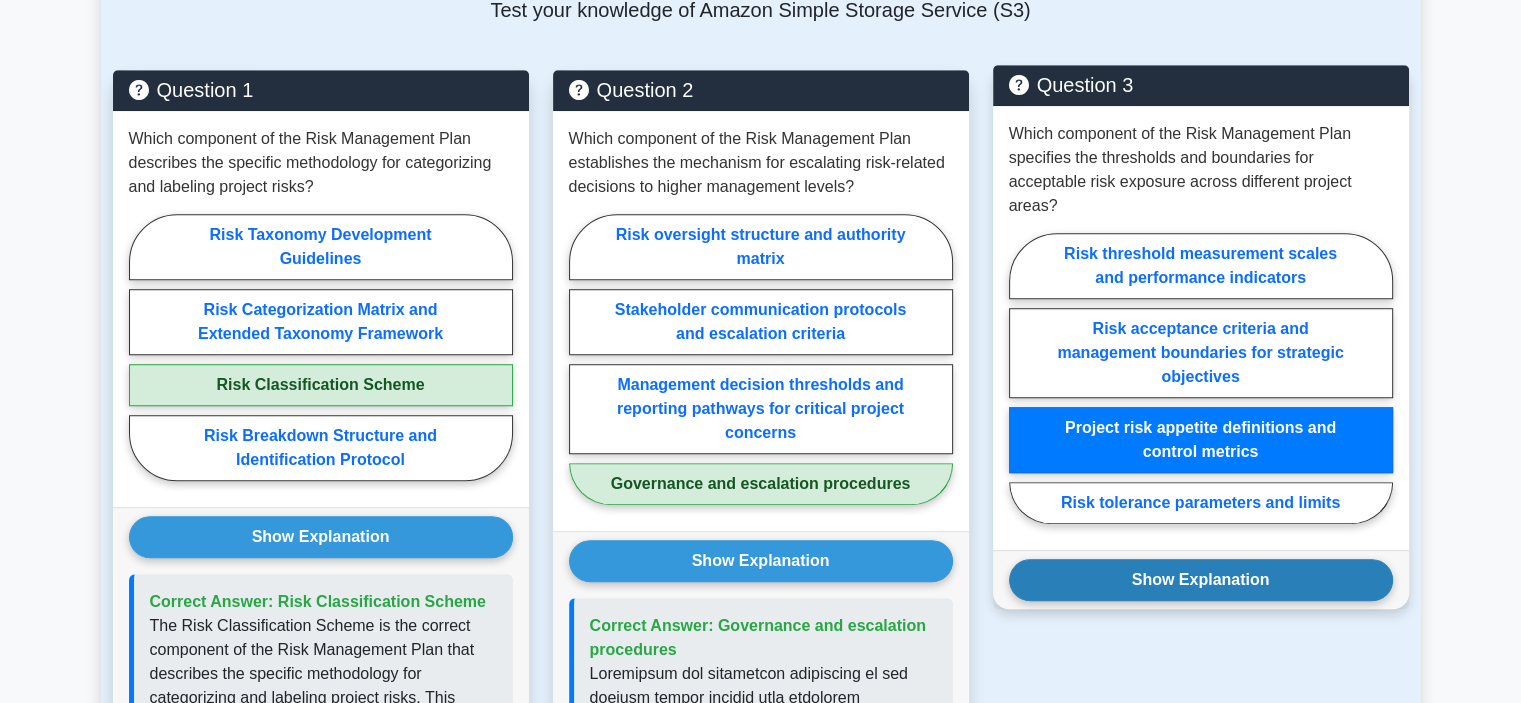 click on "Show Explanation" at bounding box center (1201, 580) 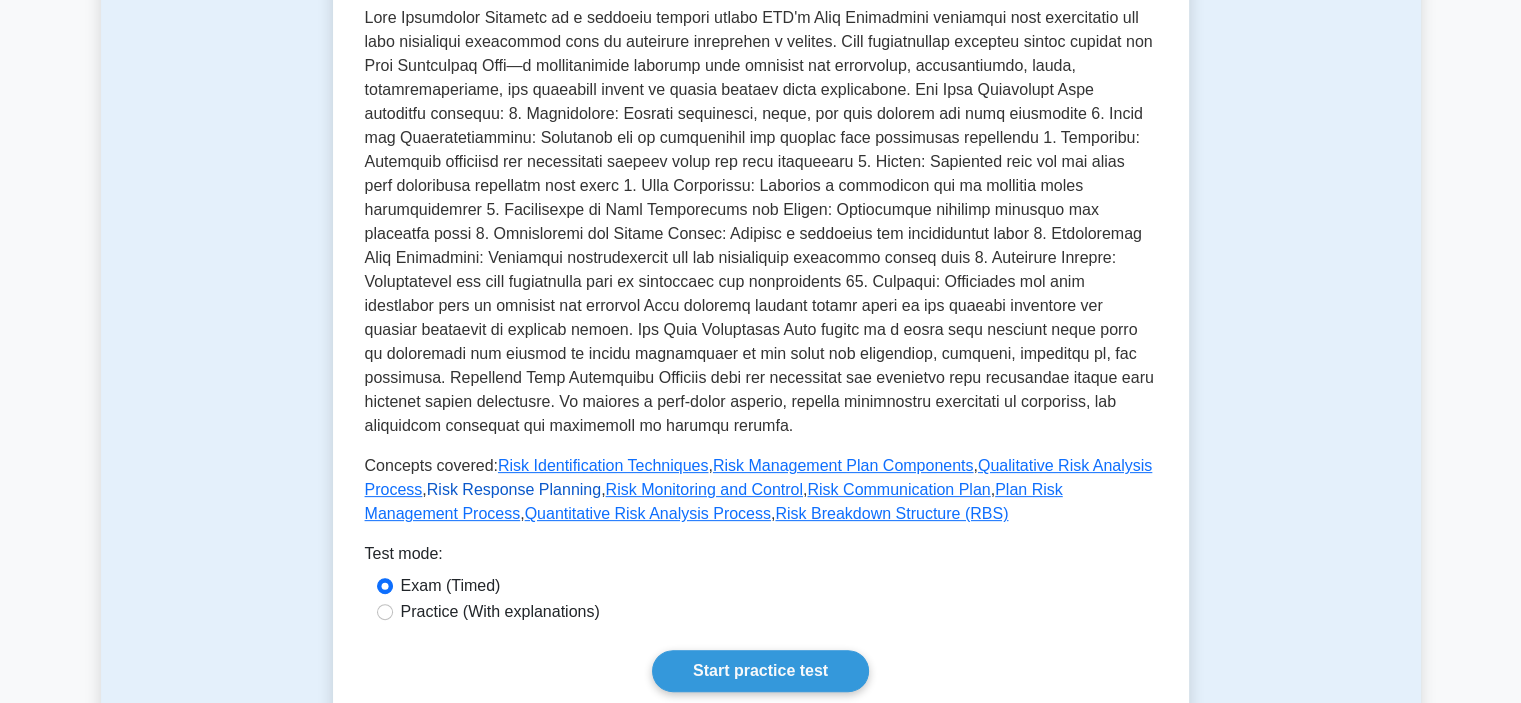 scroll, scrollTop: 800, scrollLeft: 0, axis: vertical 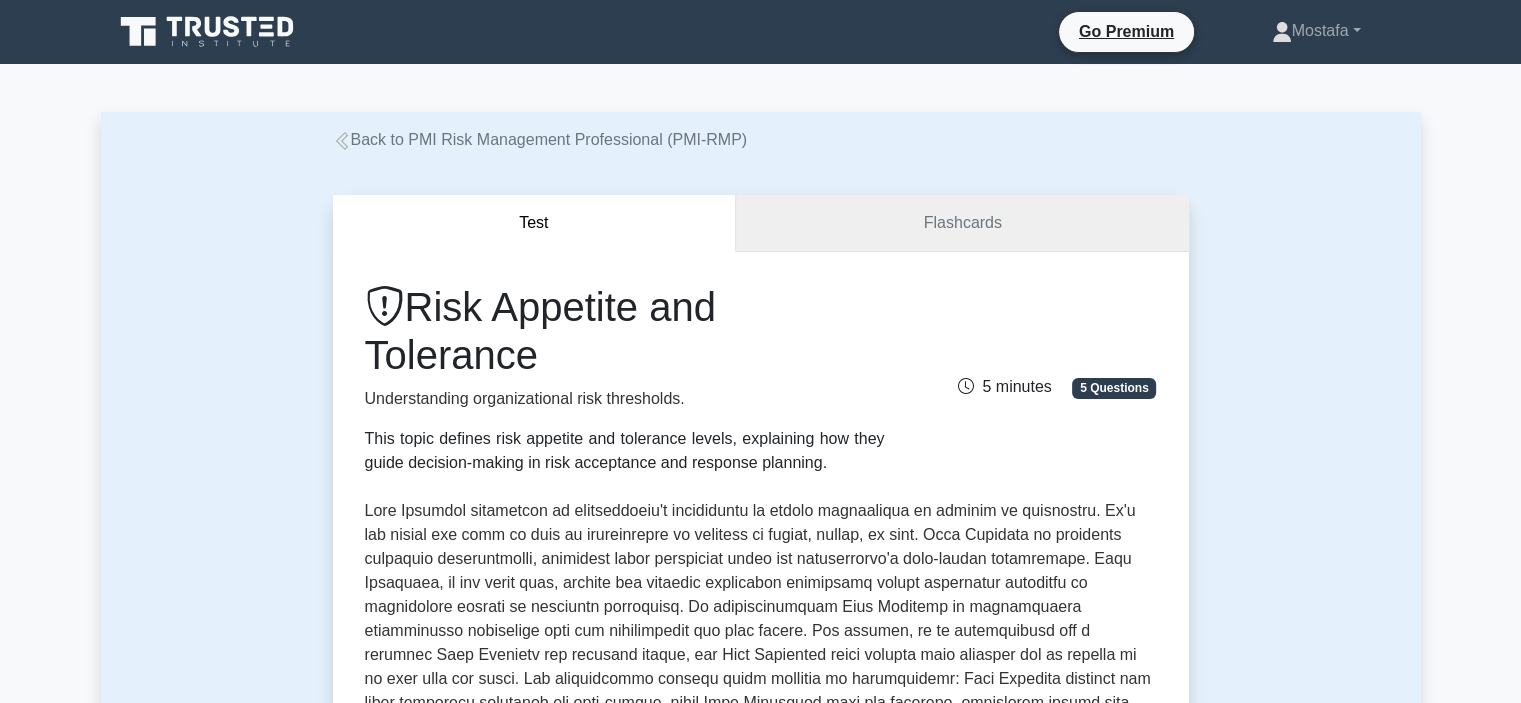 click on "Flashcards" at bounding box center (962, 223) 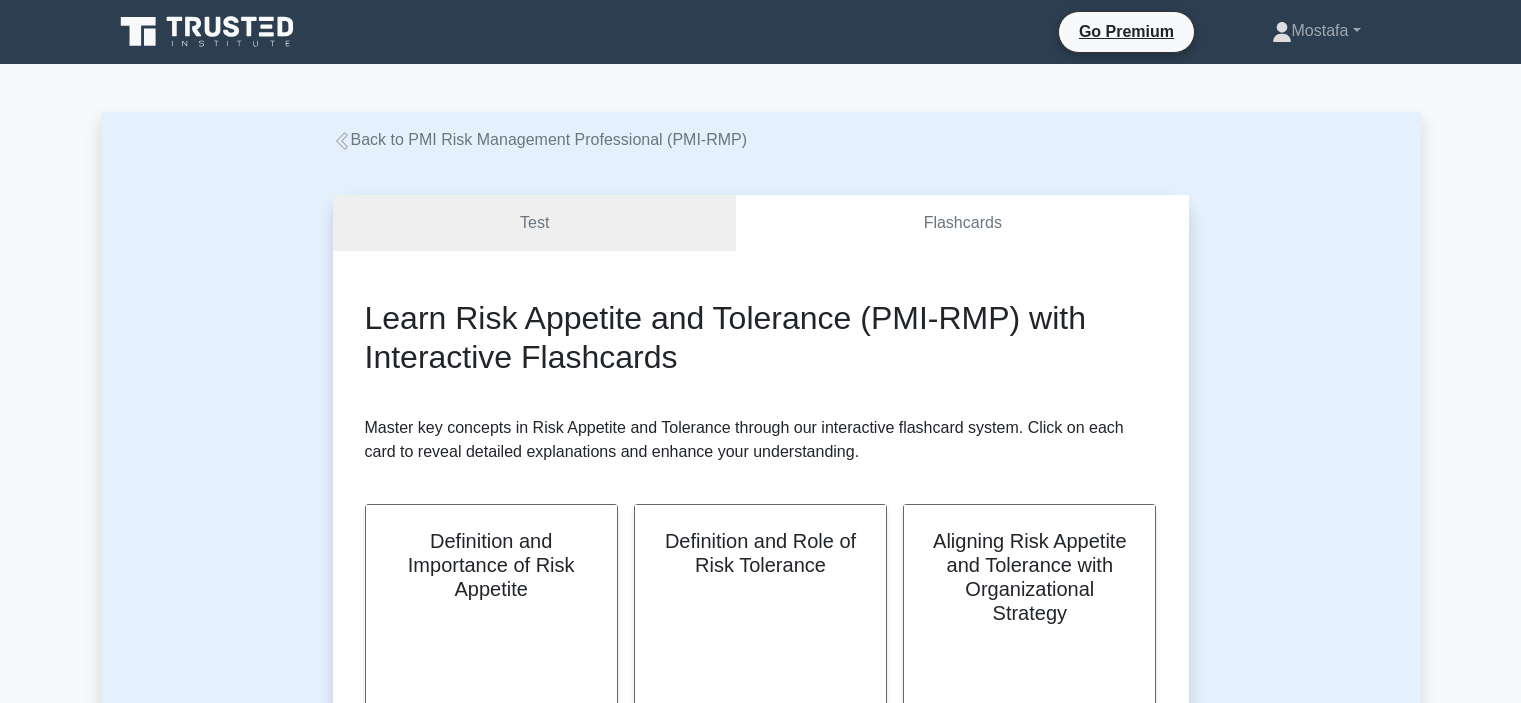 scroll, scrollTop: 0, scrollLeft: 0, axis: both 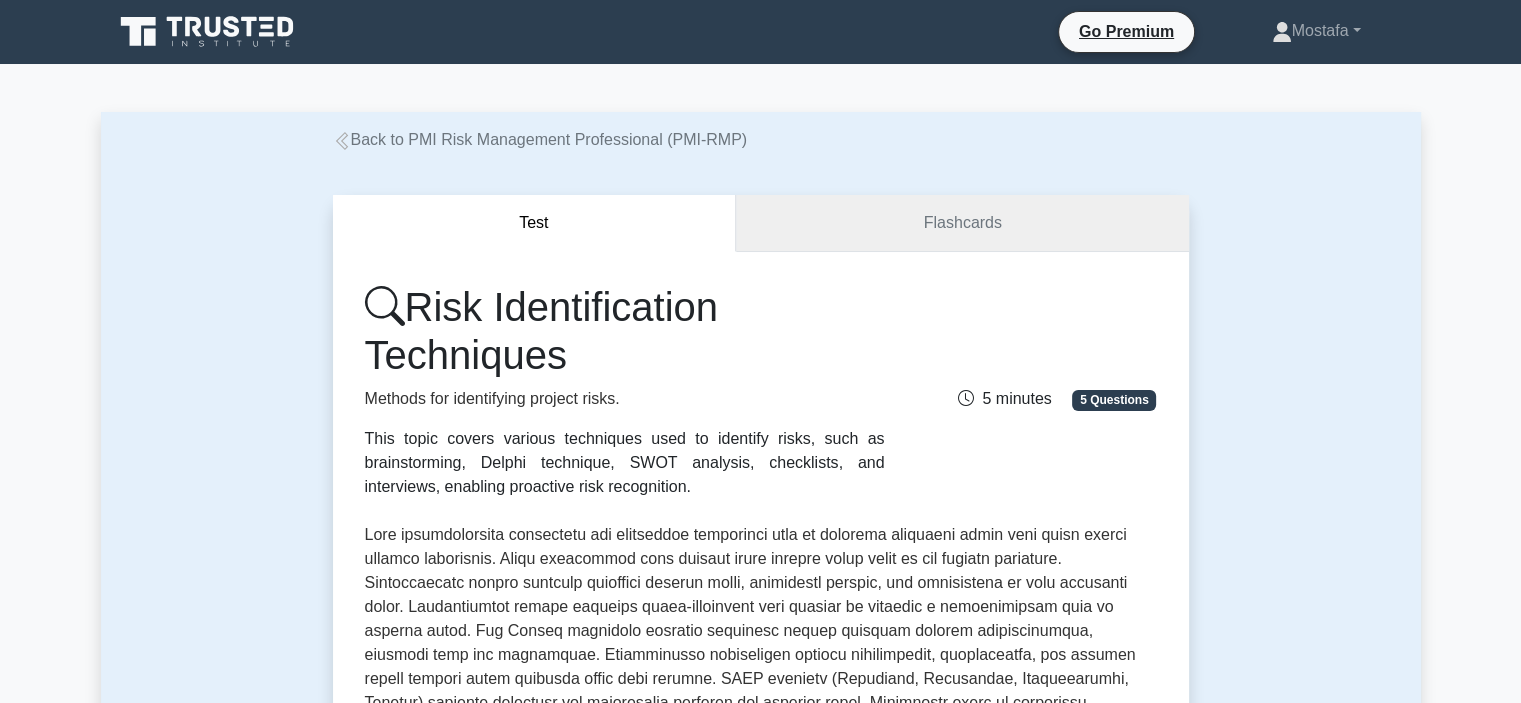 click on "Flashcards" at bounding box center [962, 223] 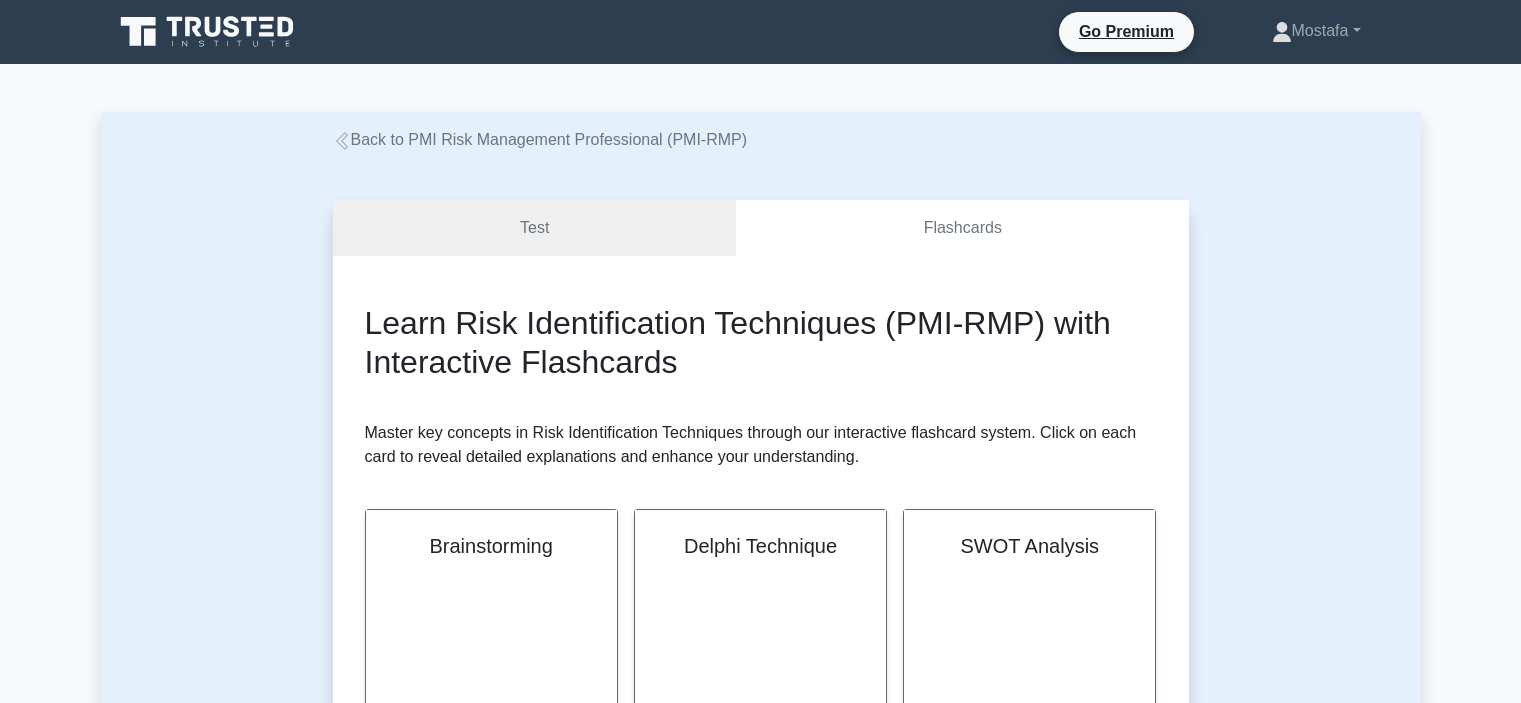 scroll, scrollTop: 0, scrollLeft: 0, axis: both 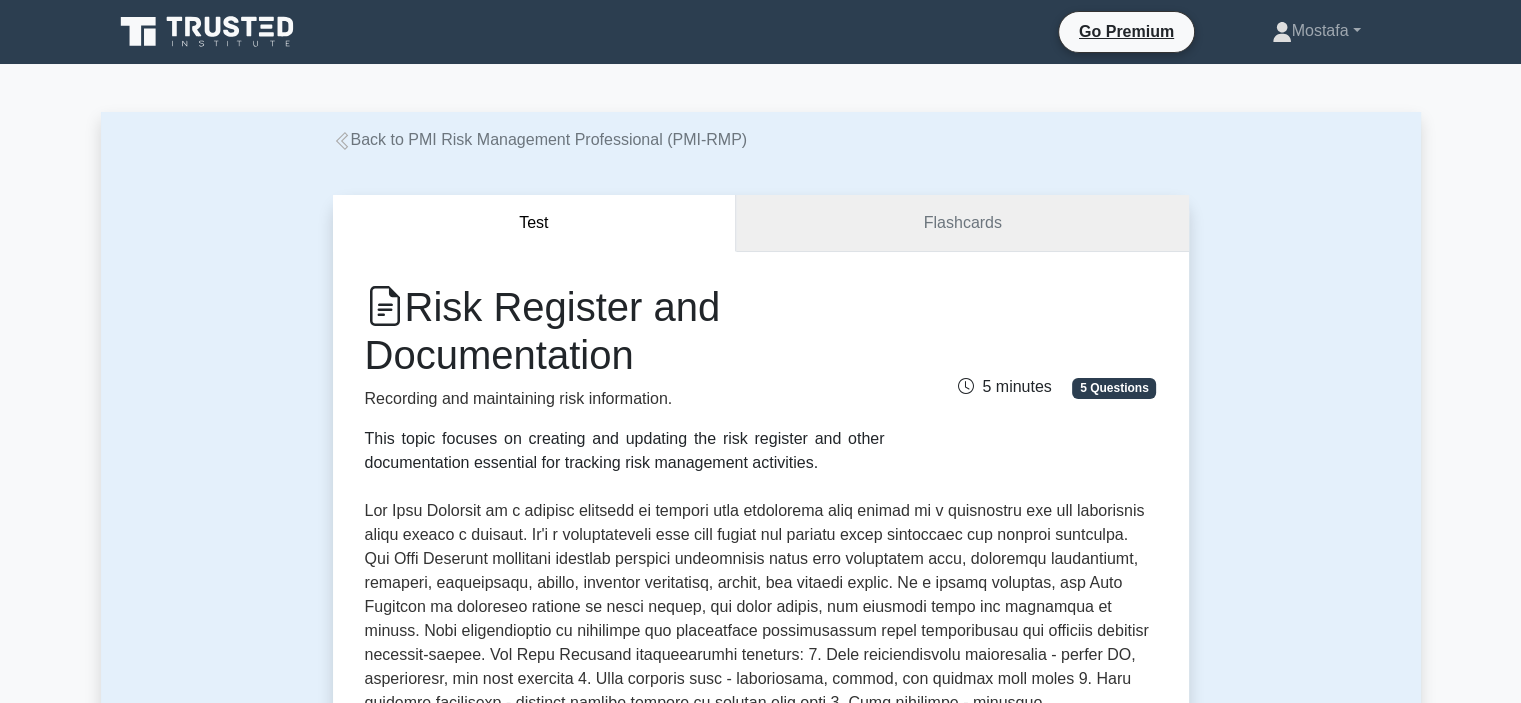 click on "Flashcards" at bounding box center [962, 223] 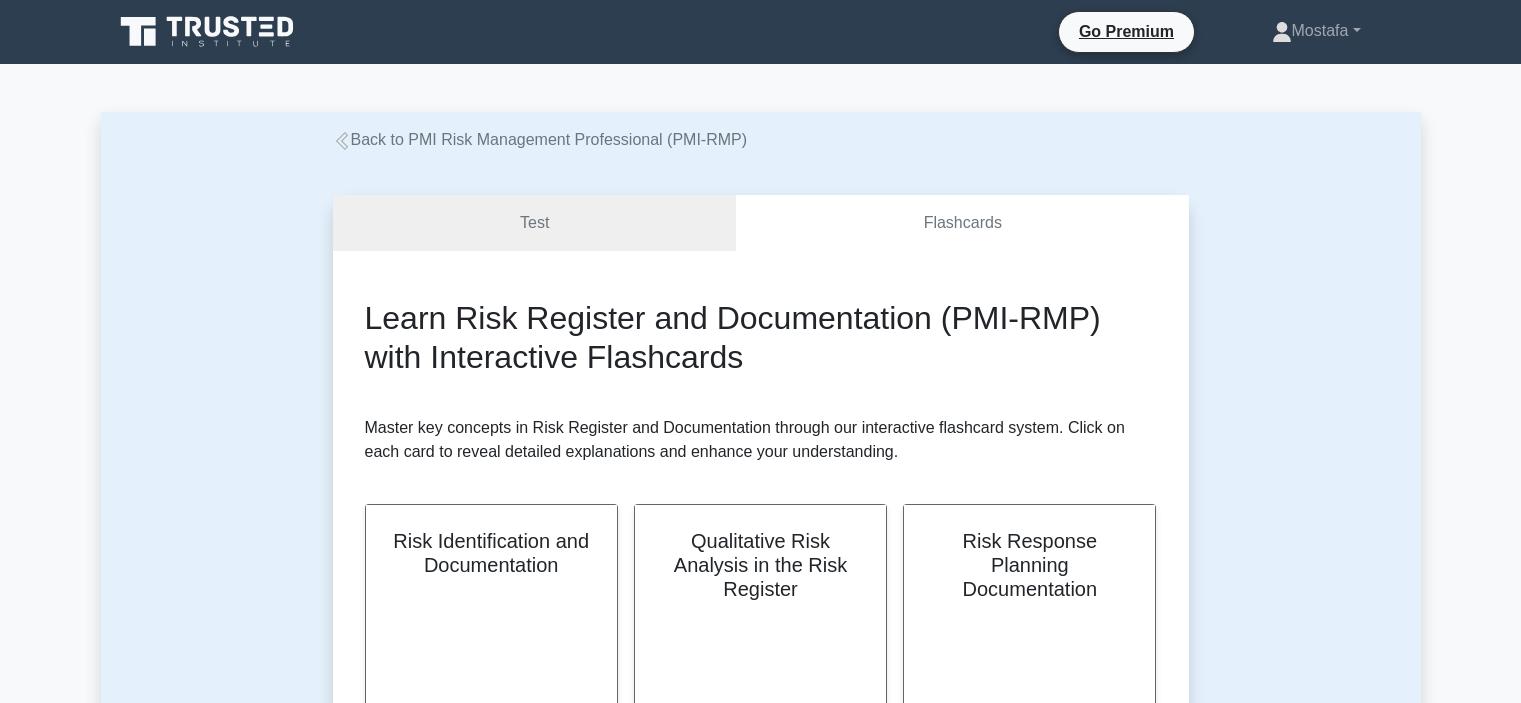 scroll, scrollTop: 0, scrollLeft: 0, axis: both 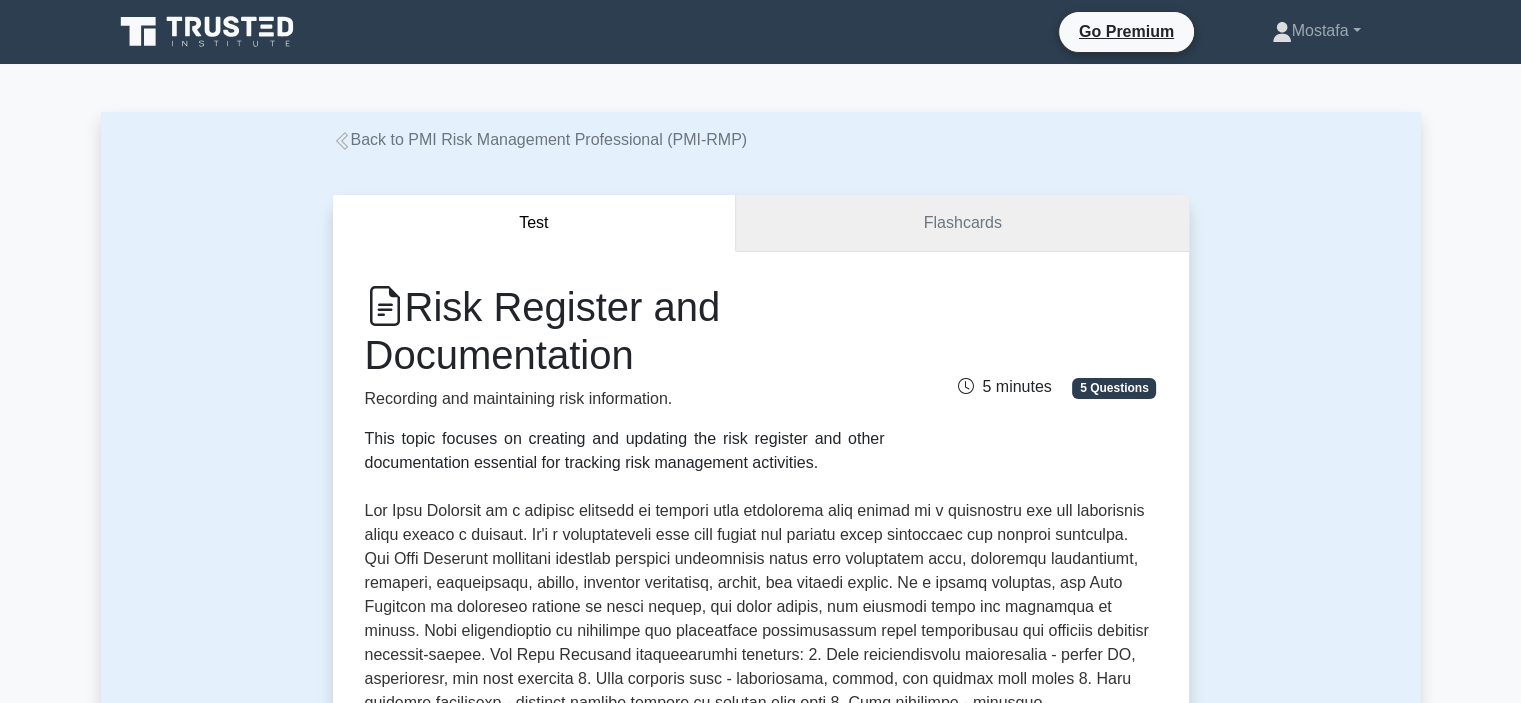 click on "Flashcards" at bounding box center [962, 223] 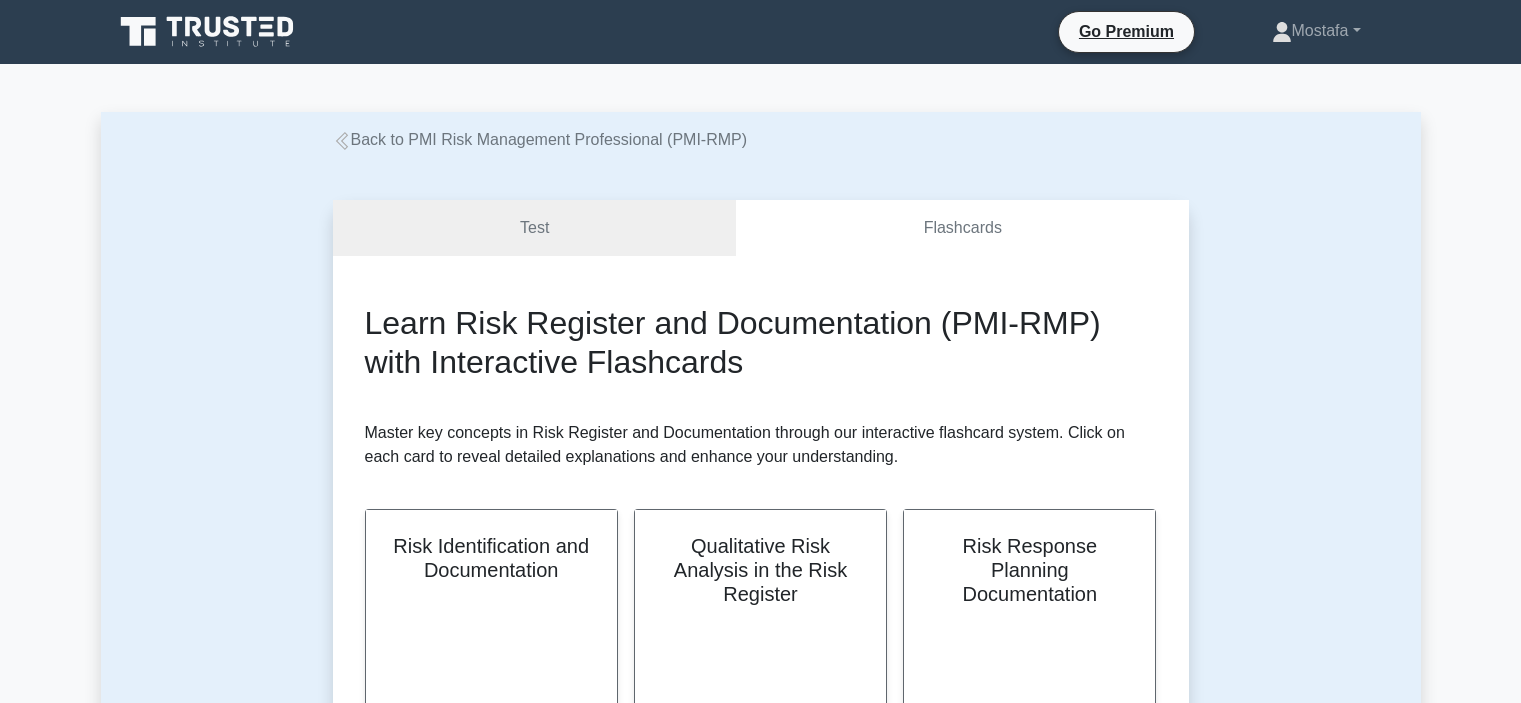 scroll, scrollTop: 0, scrollLeft: 0, axis: both 